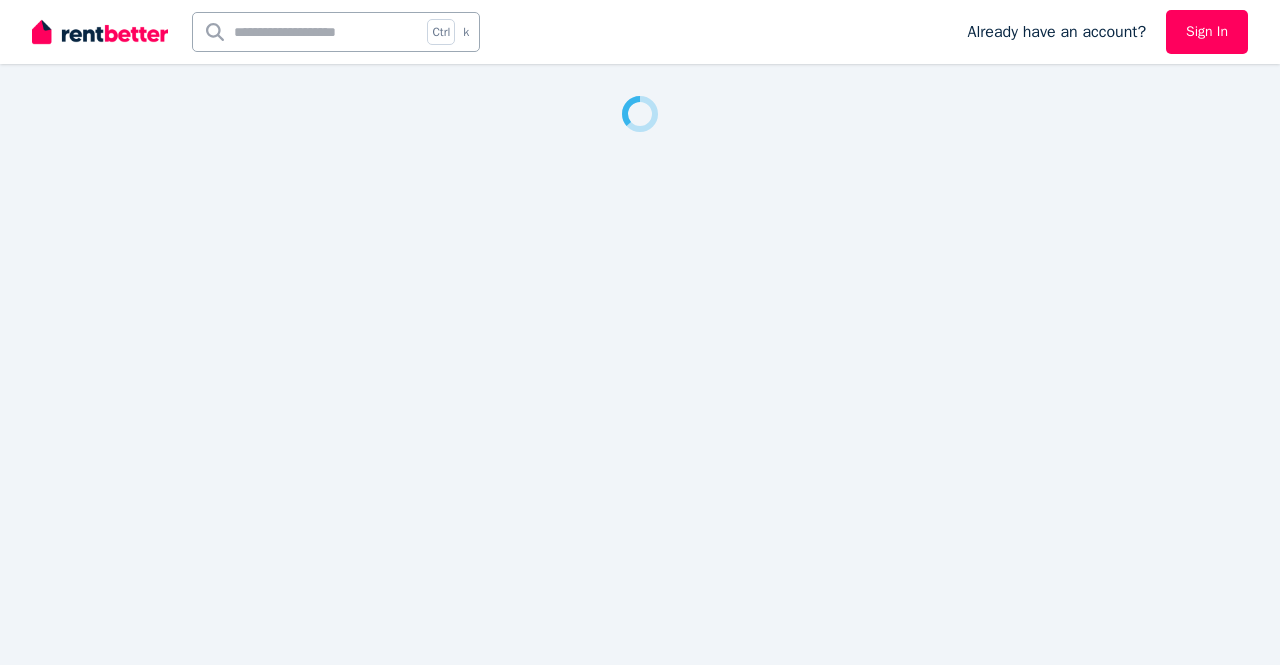 scroll, scrollTop: 0, scrollLeft: 0, axis: both 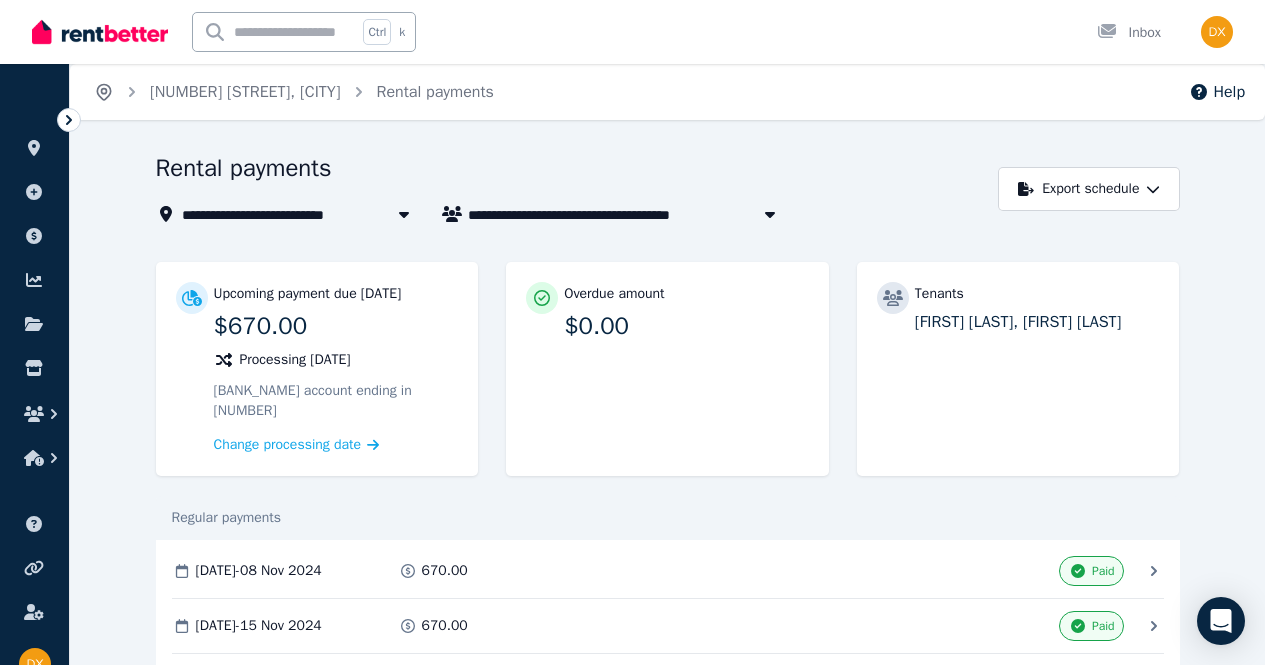 click 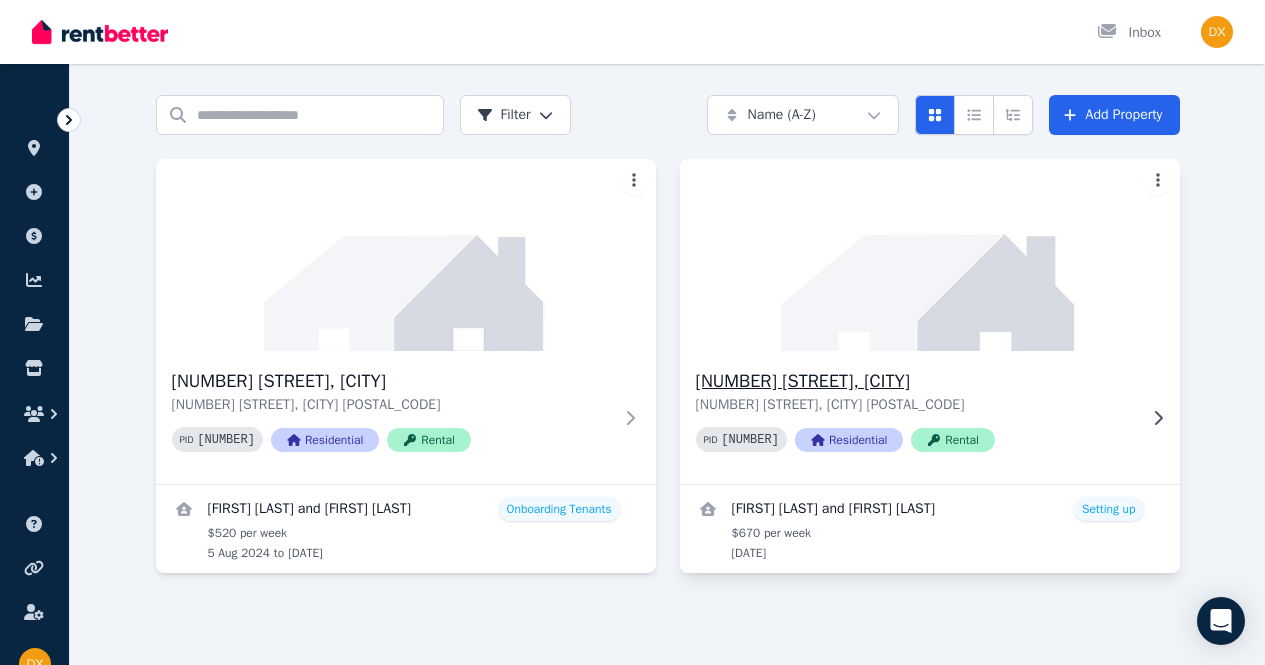 scroll, scrollTop: 93, scrollLeft: 0, axis: vertical 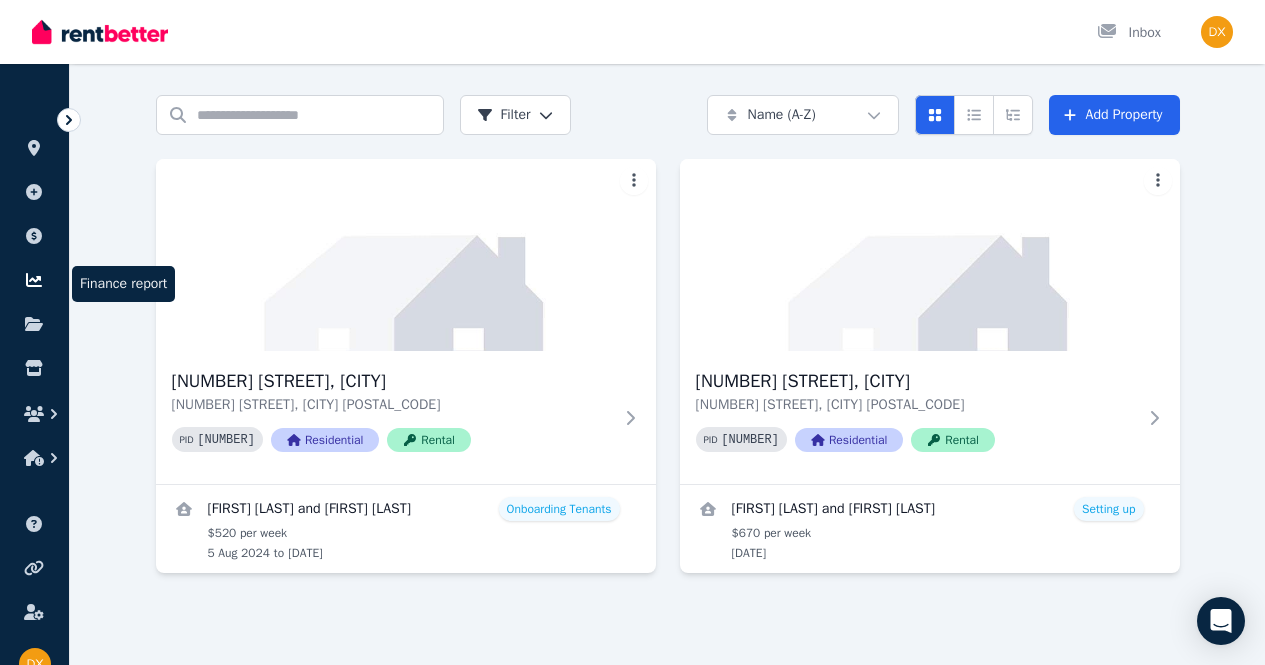click 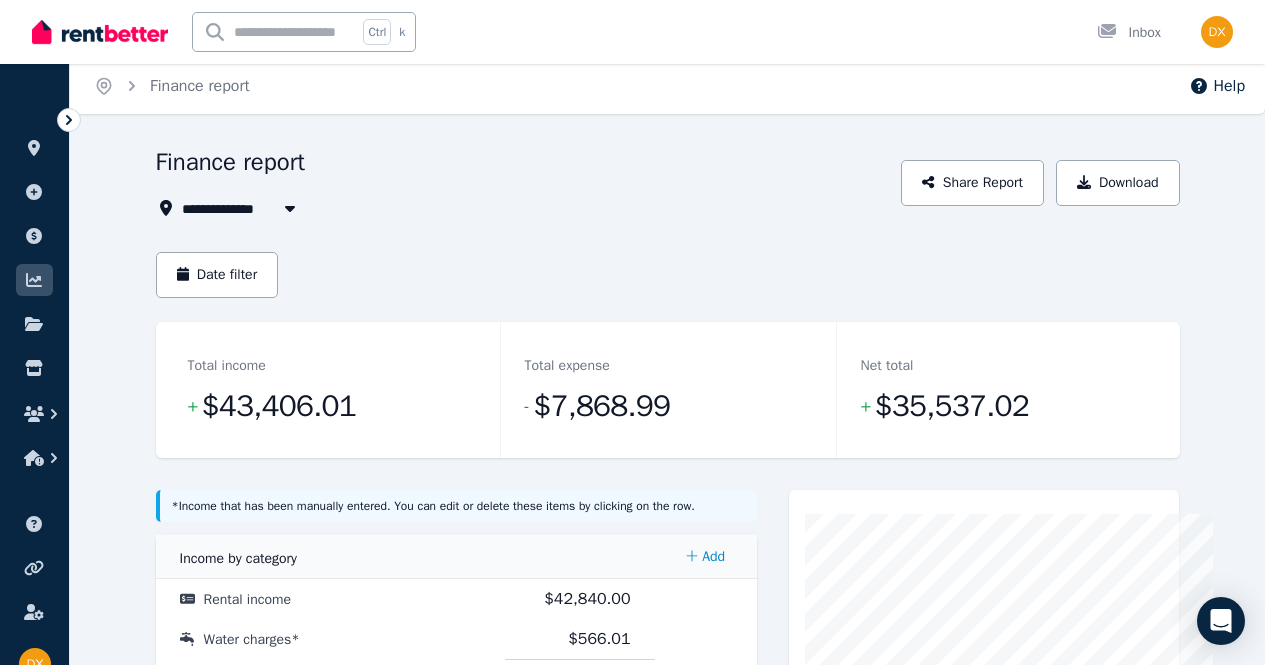 scroll, scrollTop: 100, scrollLeft: 0, axis: vertical 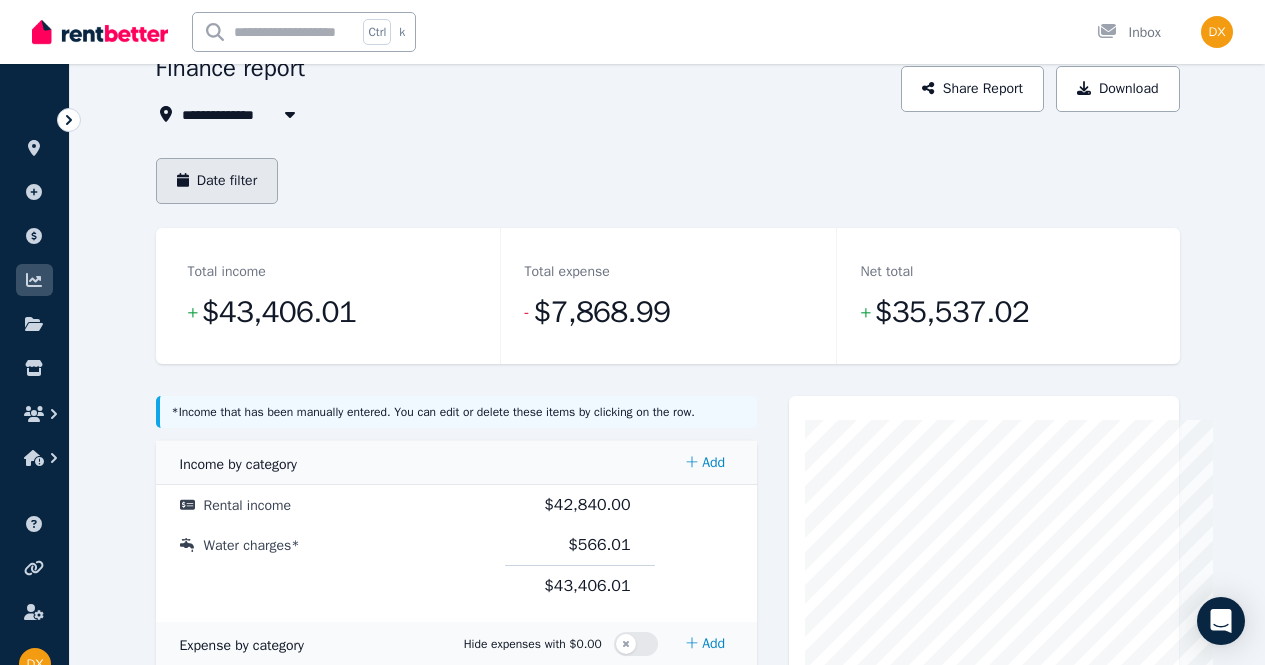 click on "Date filter" at bounding box center [217, 181] 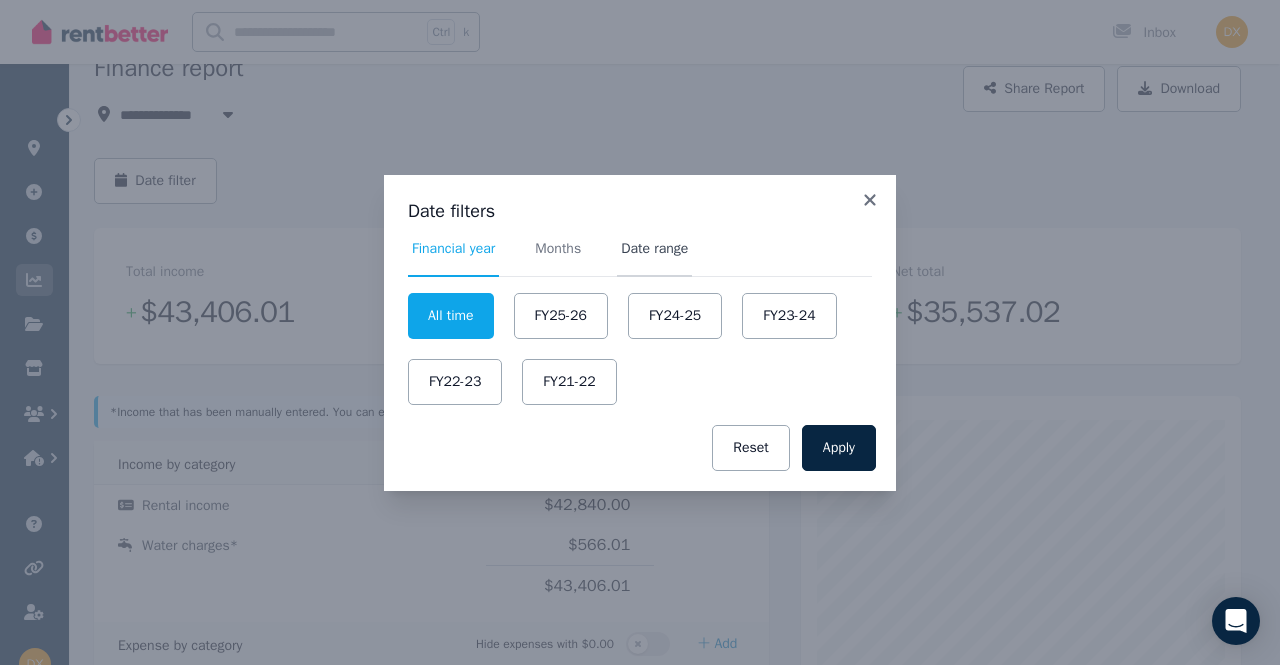click on "Date range" at bounding box center [654, 249] 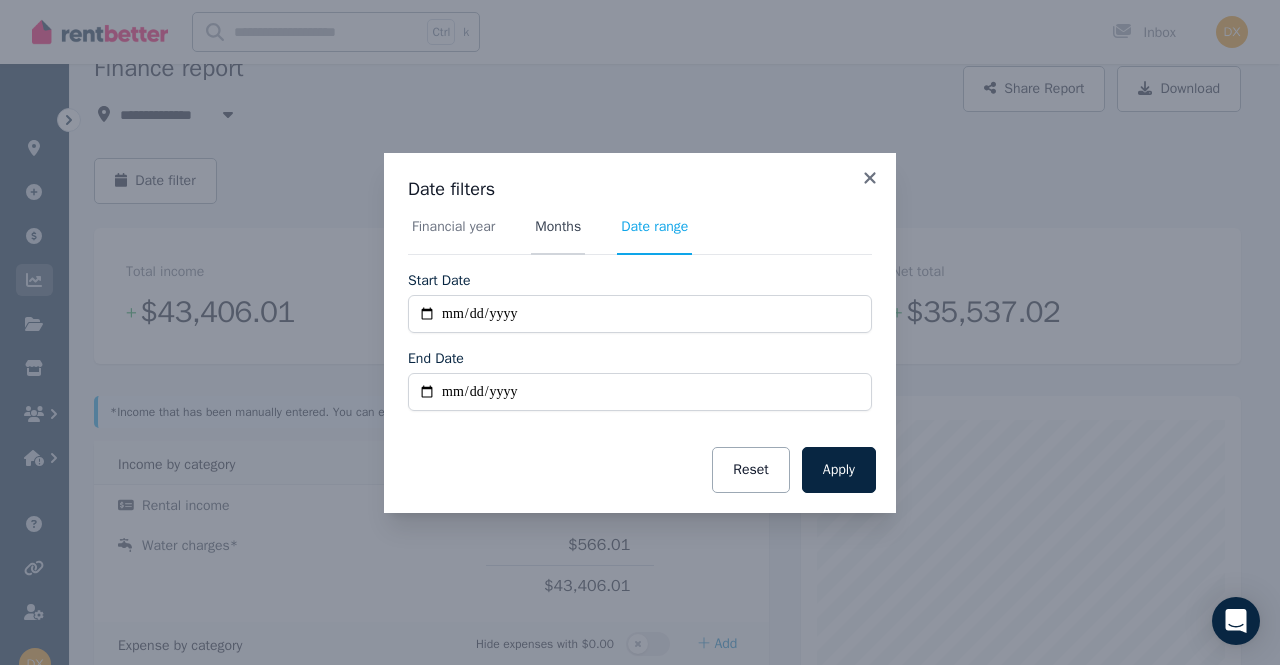 click on "Months" at bounding box center (558, 227) 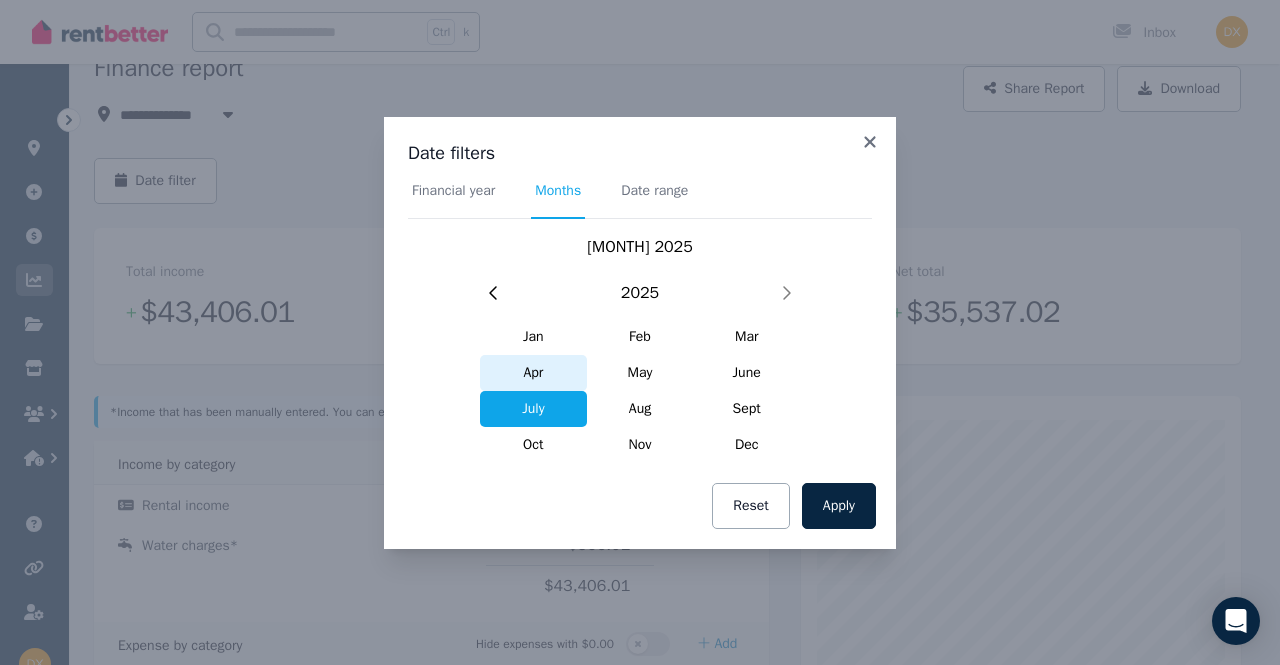 click on "Apr" at bounding box center [533, 373] 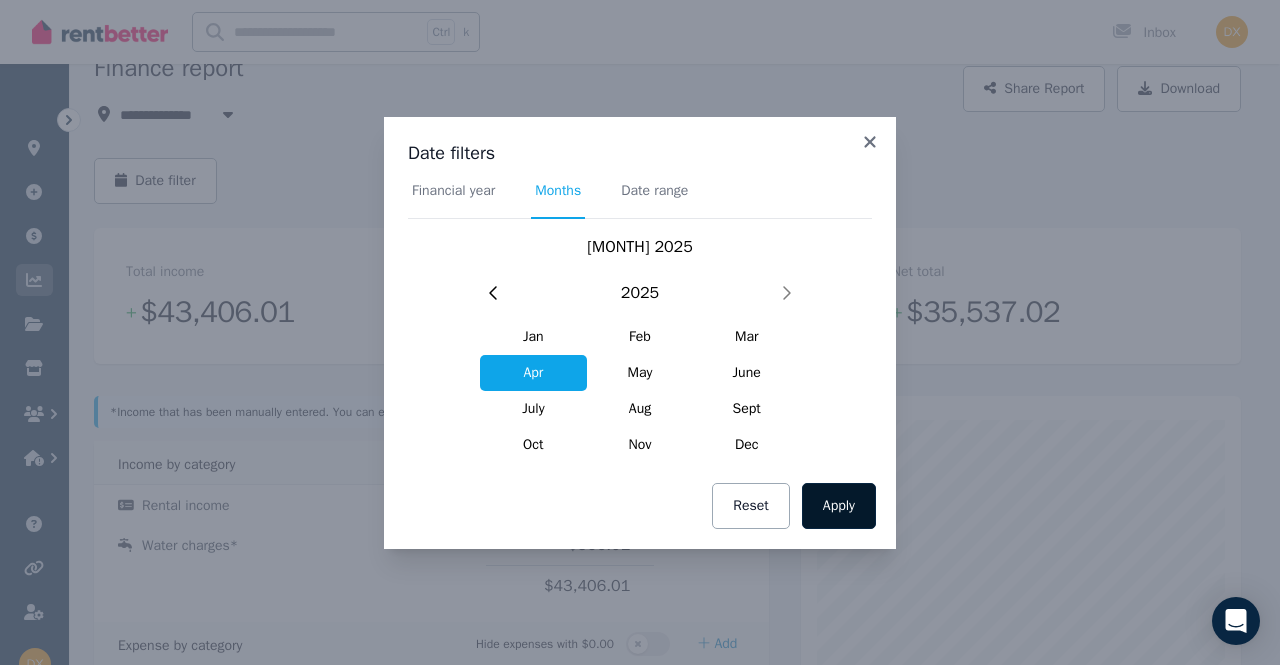 click on "Apply" at bounding box center [839, 506] 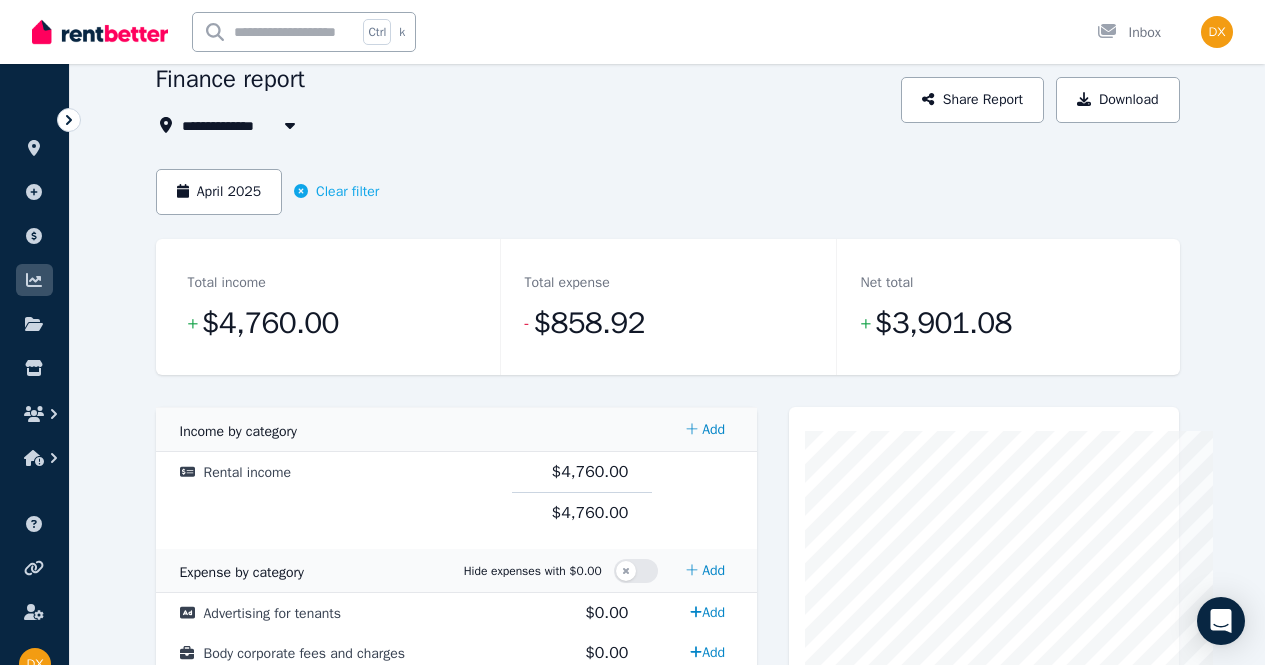 scroll, scrollTop: 86, scrollLeft: 0, axis: vertical 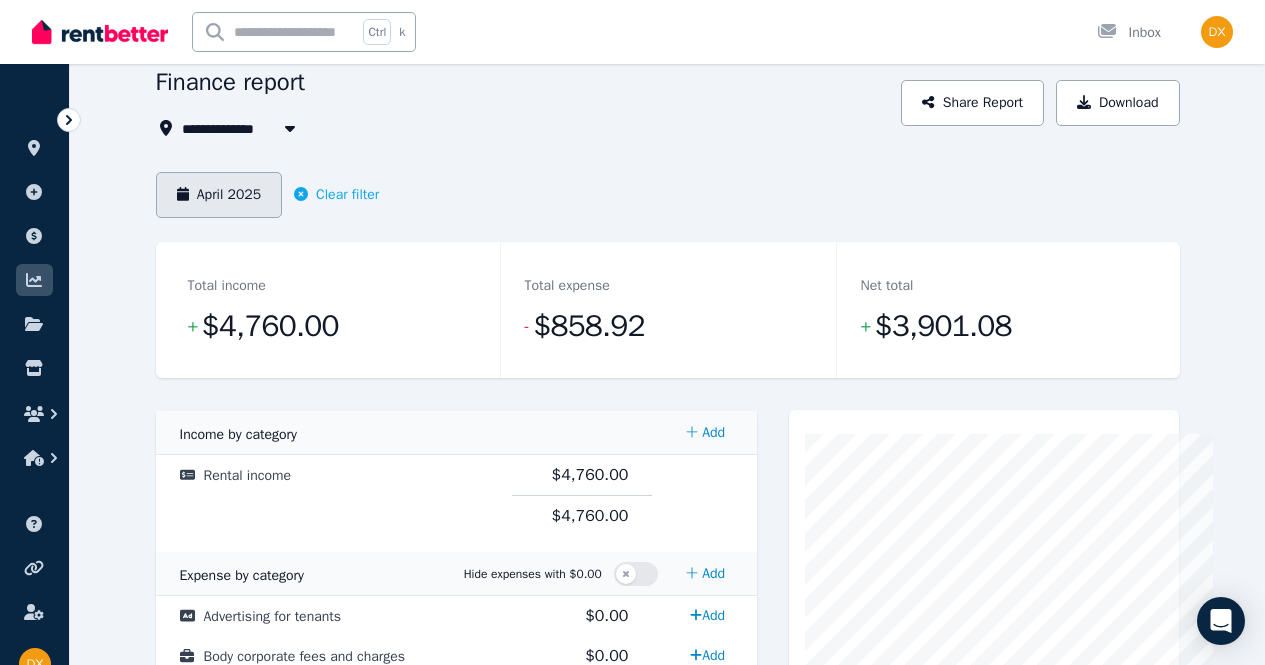 click on "April 2025" at bounding box center [219, 195] 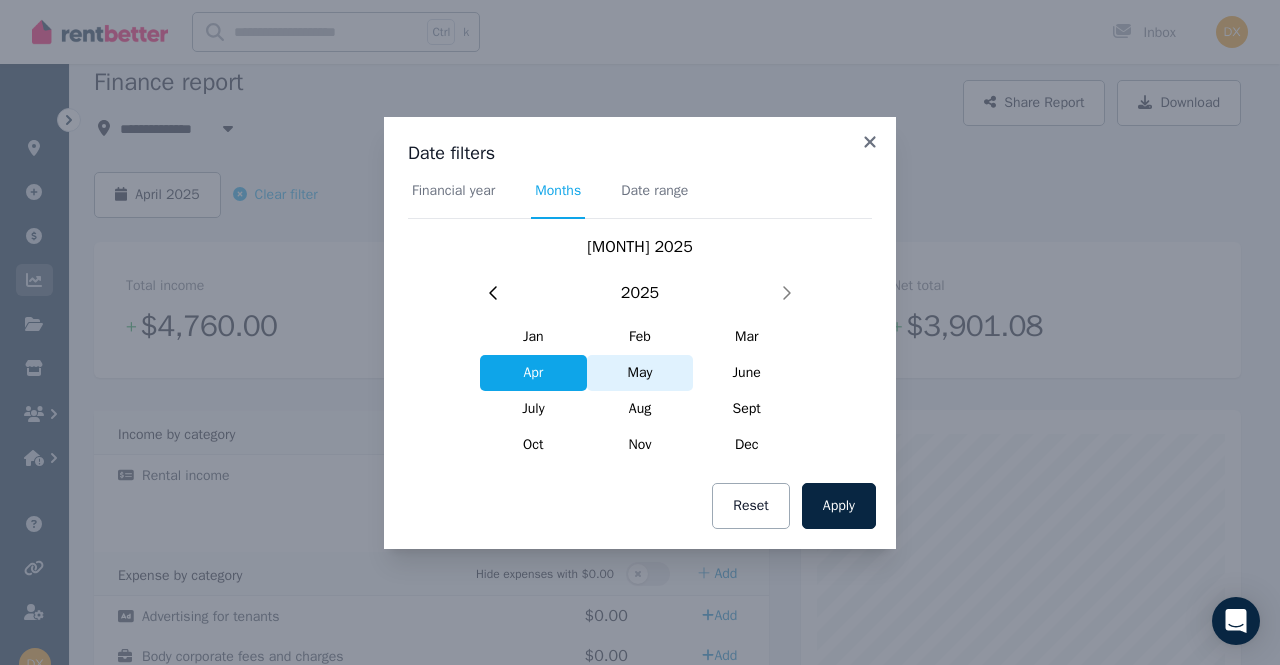click on "May" at bounding box center (640, 373) 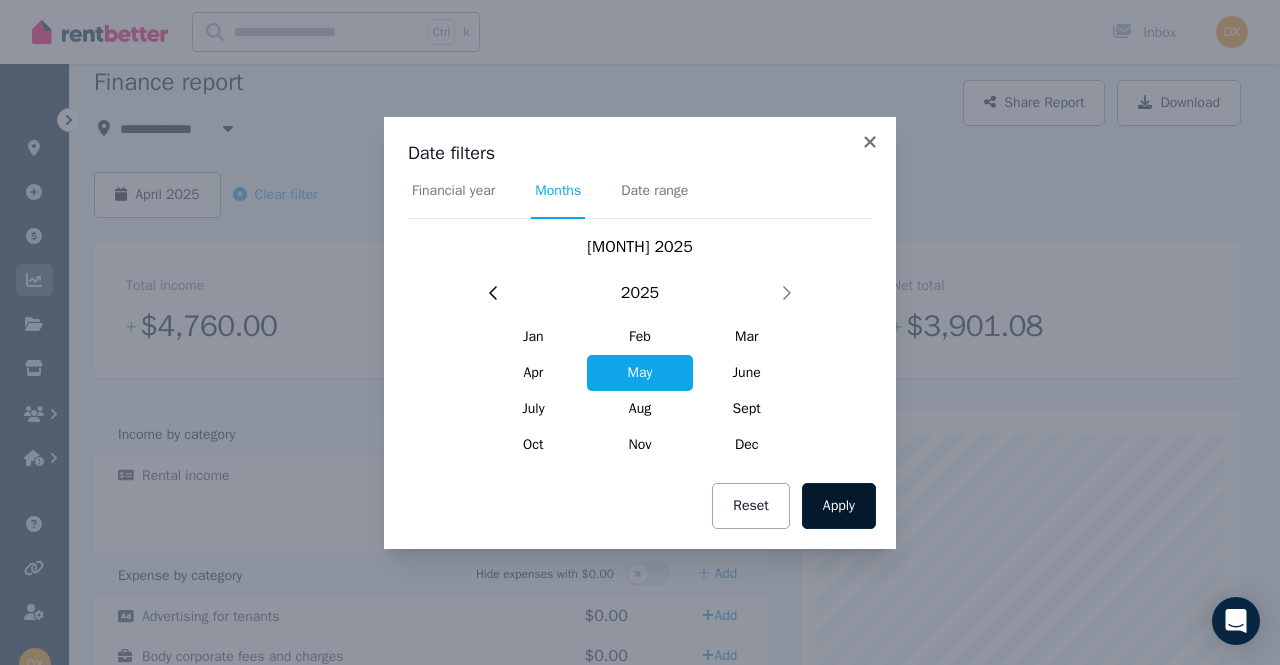 click on "Apply" at bounding box center [839, 506] 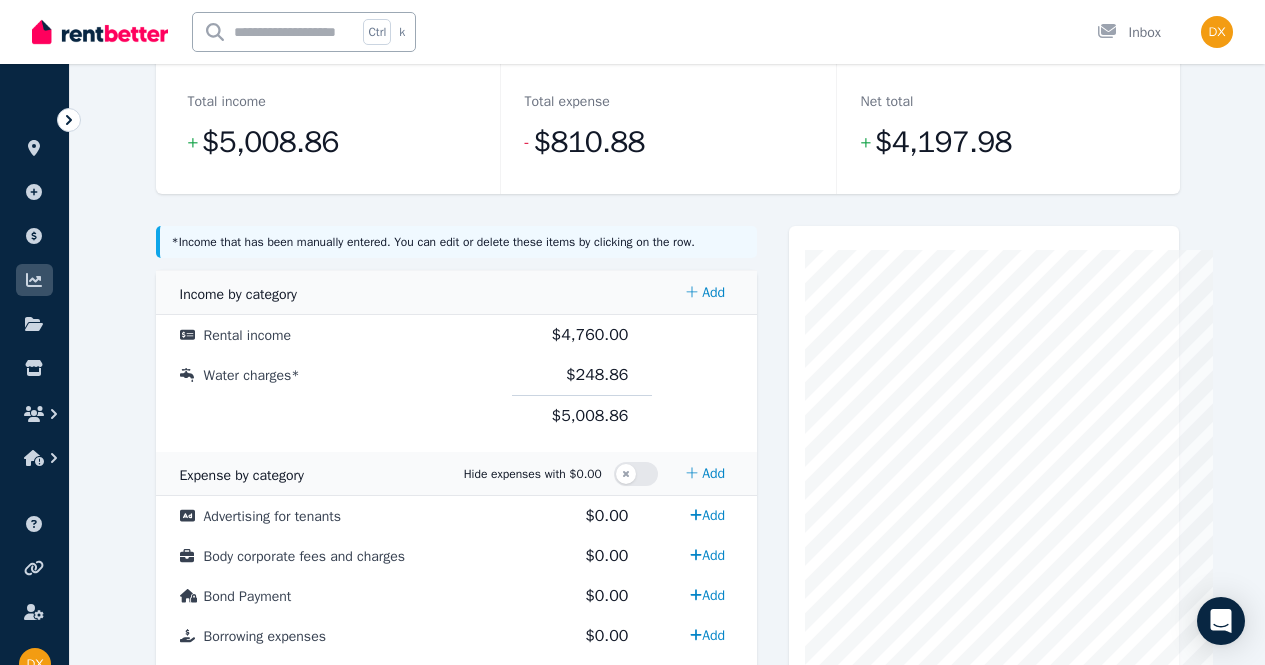 scroll, scrollTop: 0, scrollLeft: 0, axis: both 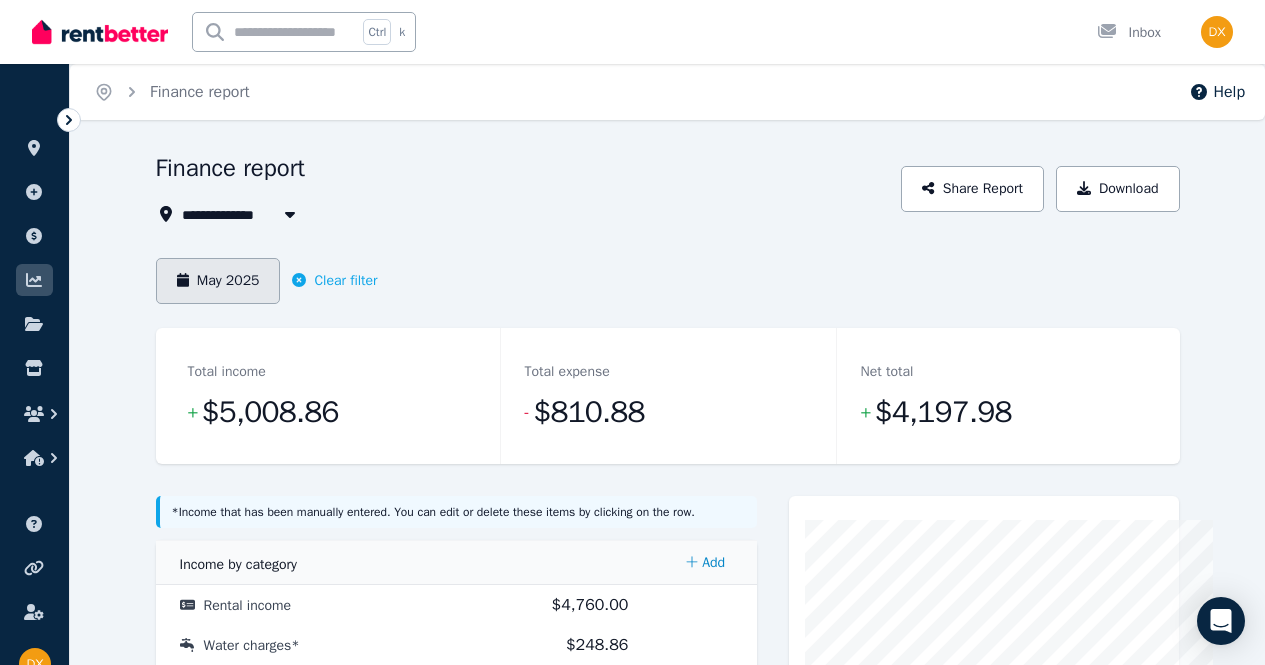 click on "May 2025" at bounding box center (218, 281) 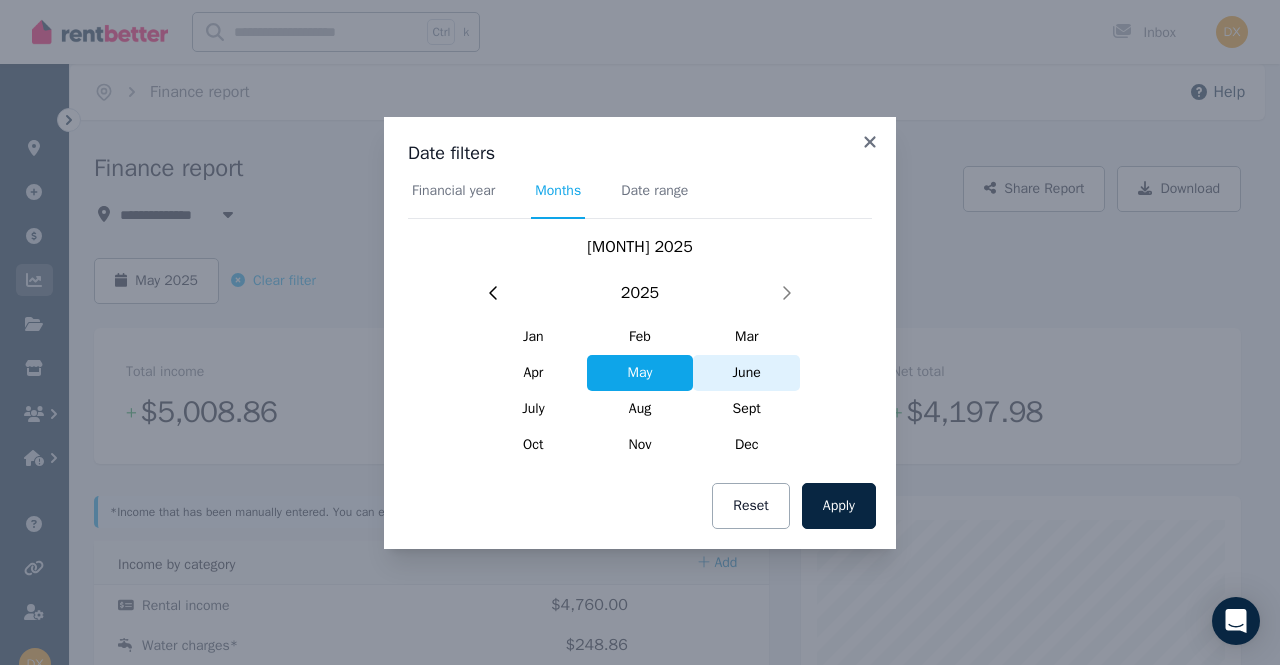 click on "June" at bounding box center [746, 373] 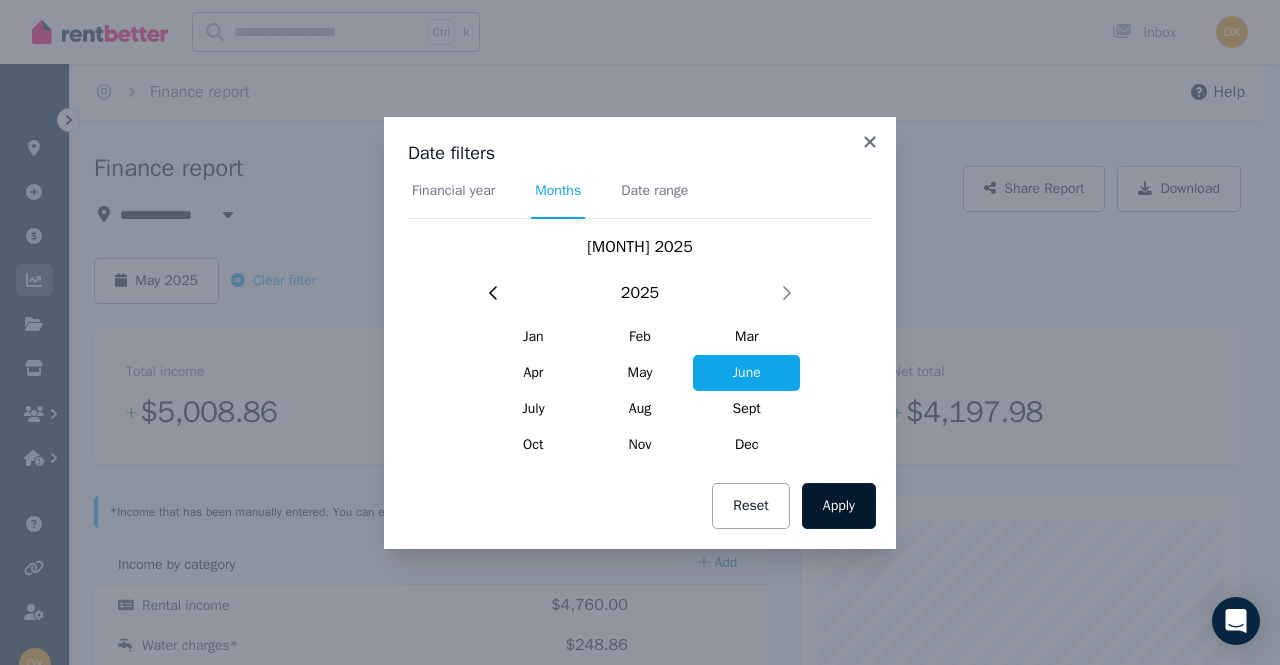 click on "Apply" at bounding box center [839, 506] 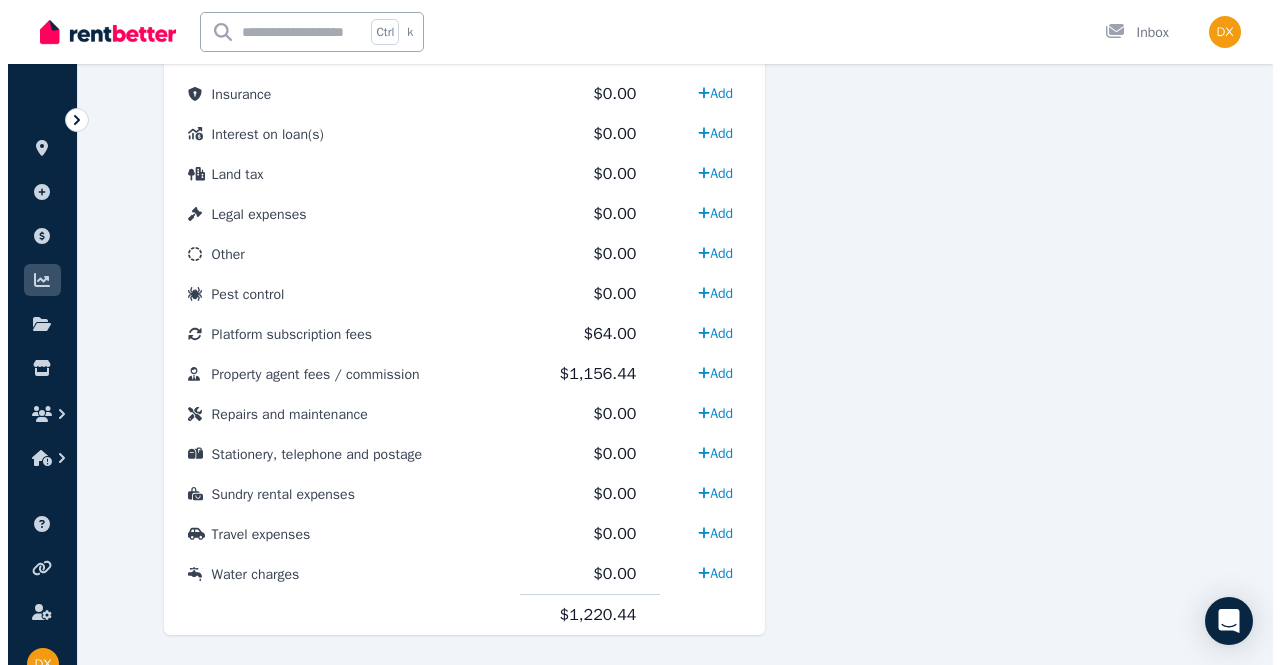 scroll, scrollTop: 1086, scrollLeft: 0, axis: vertical 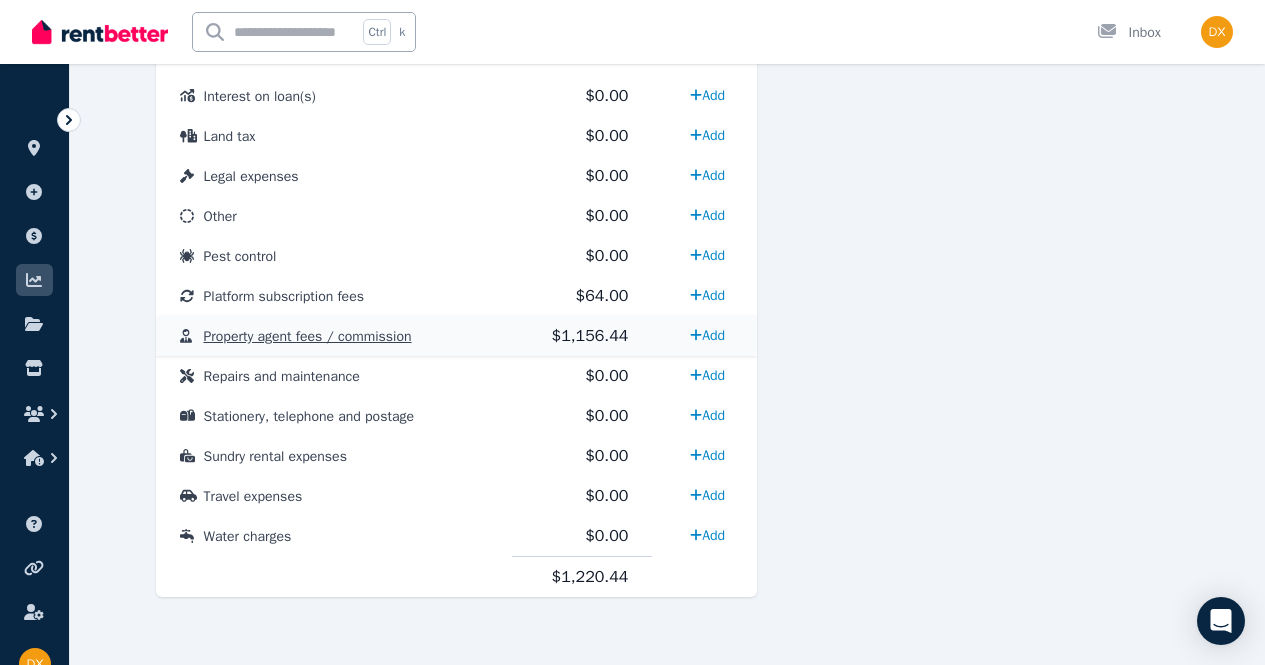 click on "$1,156.44" at bounding box center (590, 336) 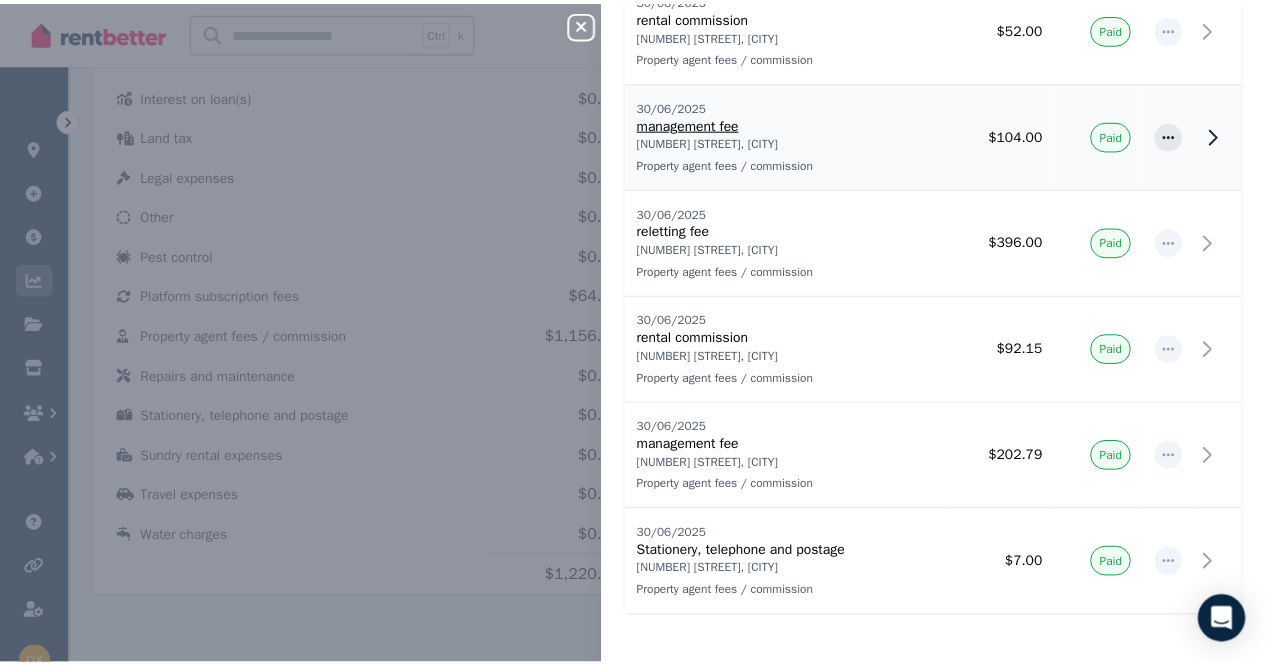 scroll, scrollTop: 250, scrollLeft: 0, axis: vertical 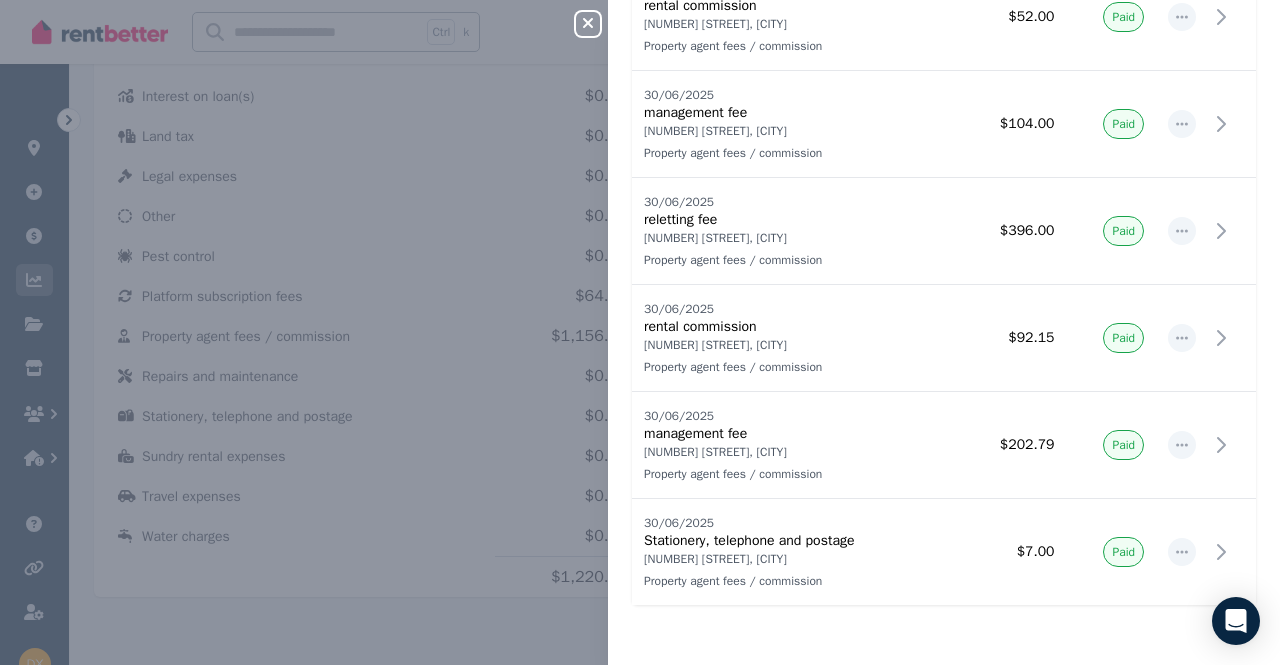 click 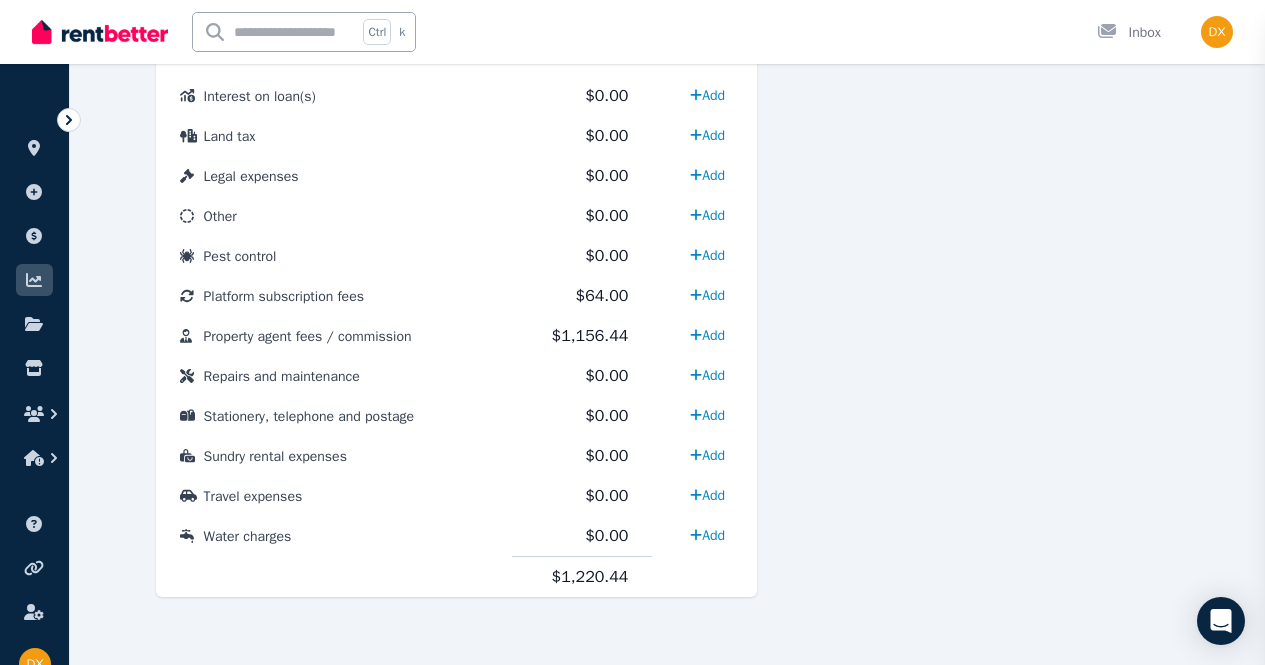 scroll, scrollTop: 0, scrollLeft: 0, axis: both 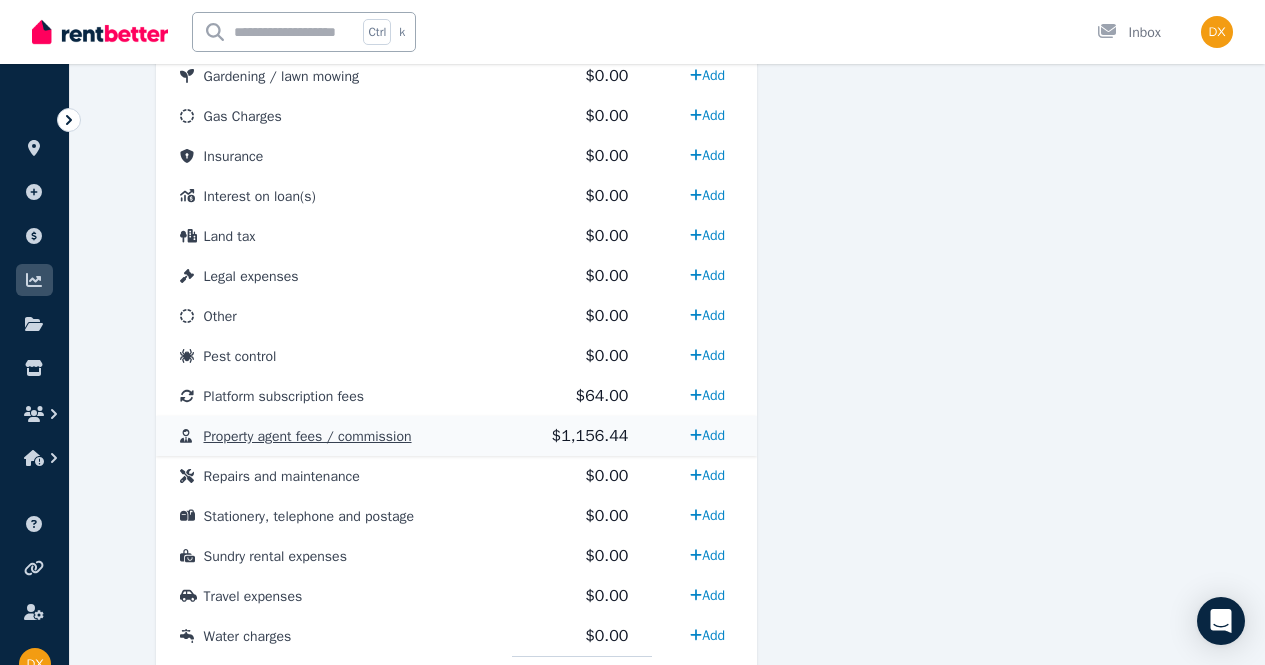click on "$1,156.44" at bounding box center [590, 436] 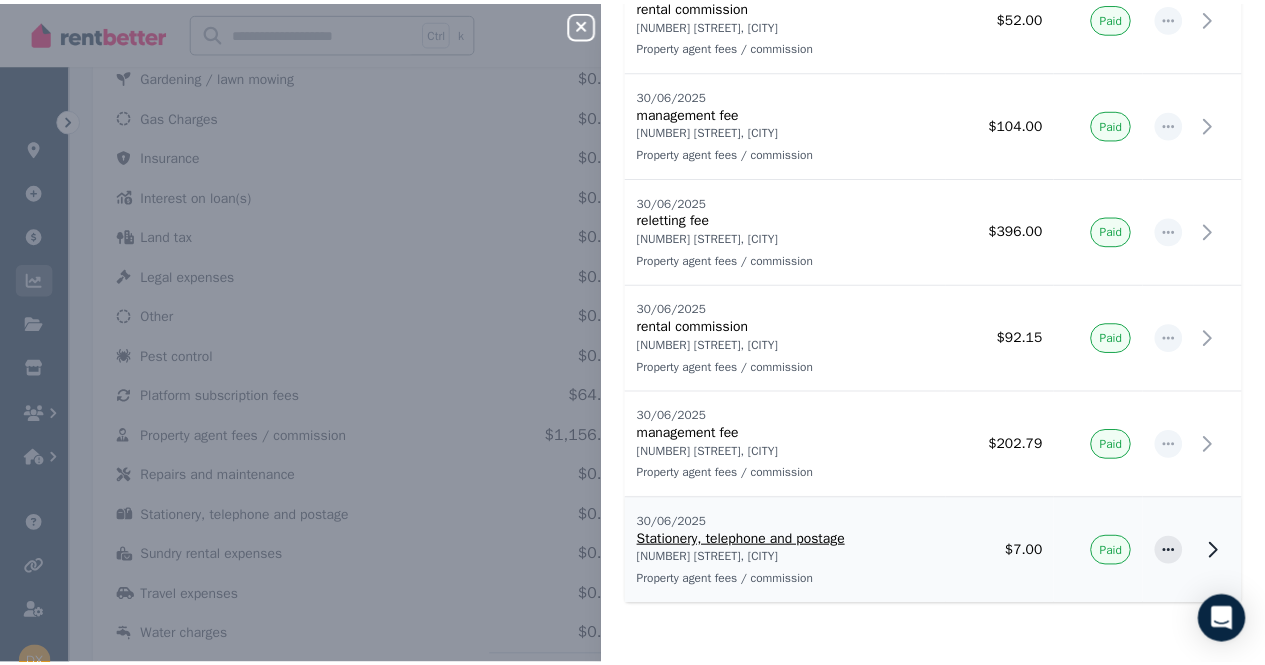 scroll, scrollTop: 50, scrollLeft: 0, axis: vertical 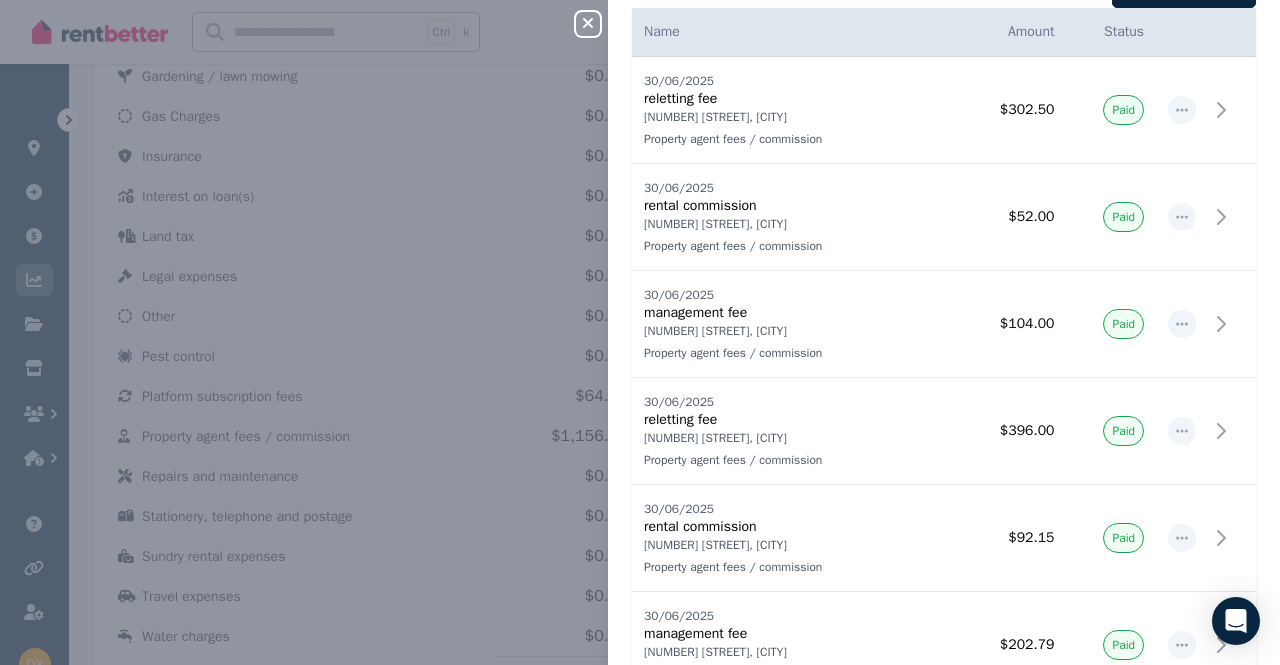 click 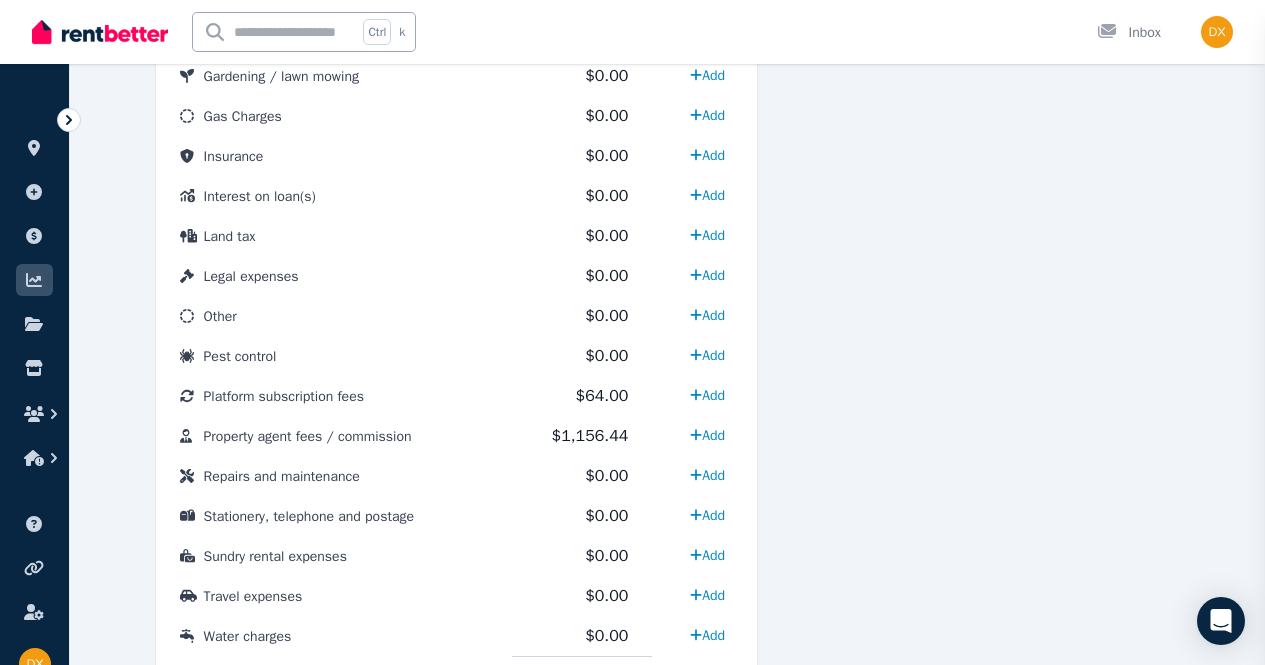 scroll, scrollTop: 0, scrollLeft: 0, axis: both 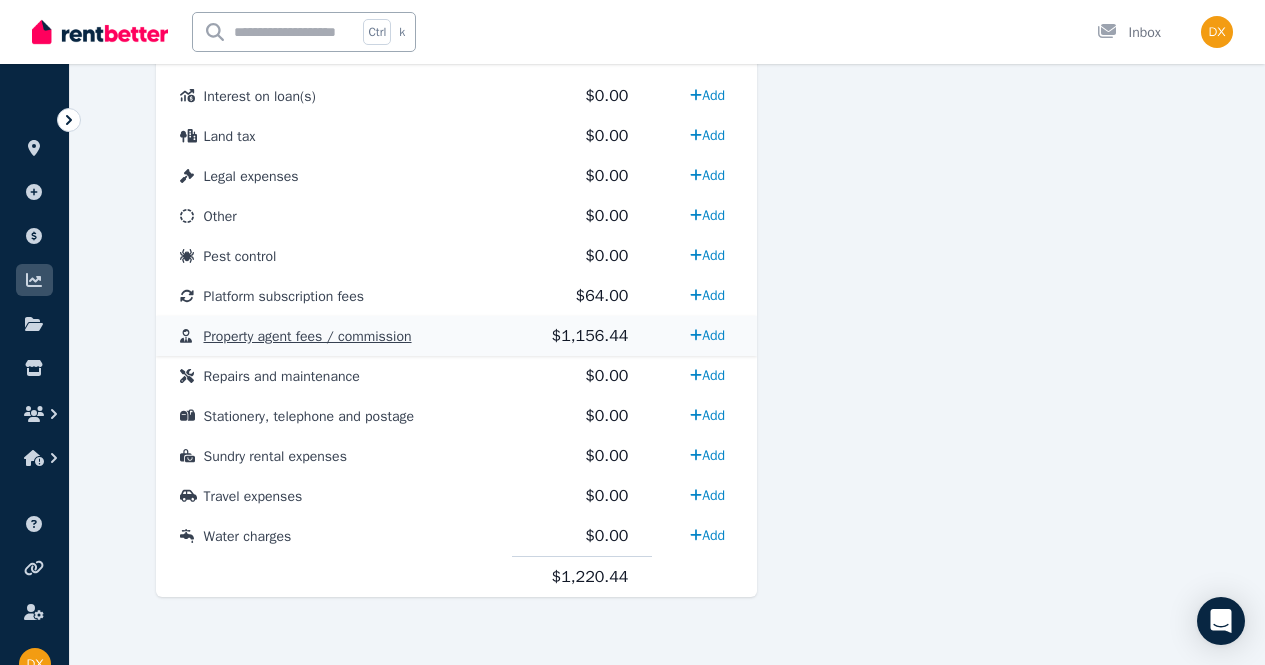 click on "$1,156.44" at bounding box center (590, 336) 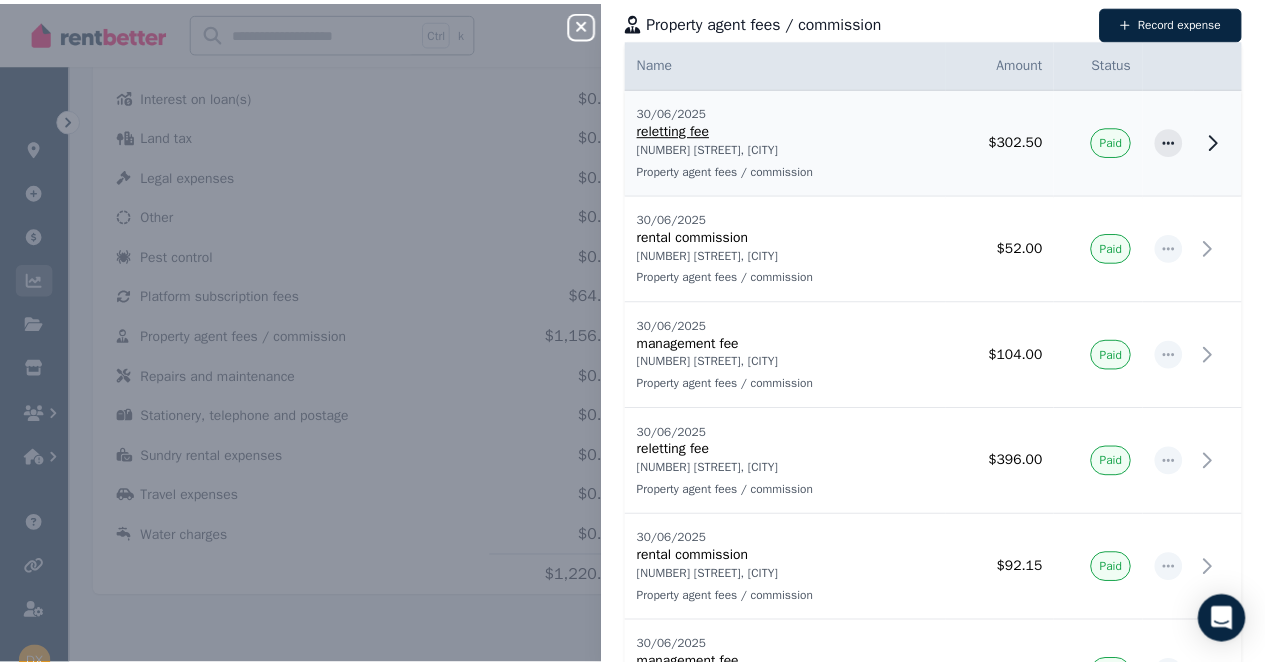 scroll, scrollTop: 0, scrollLeft: 0, axis: both 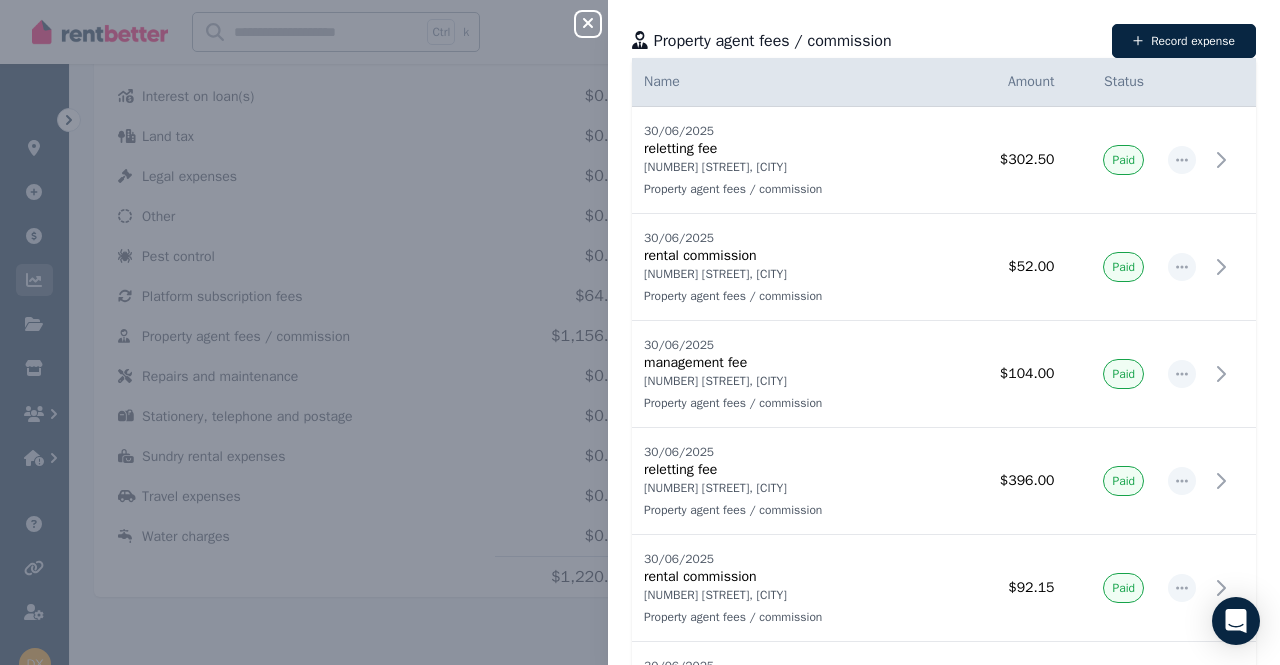 click 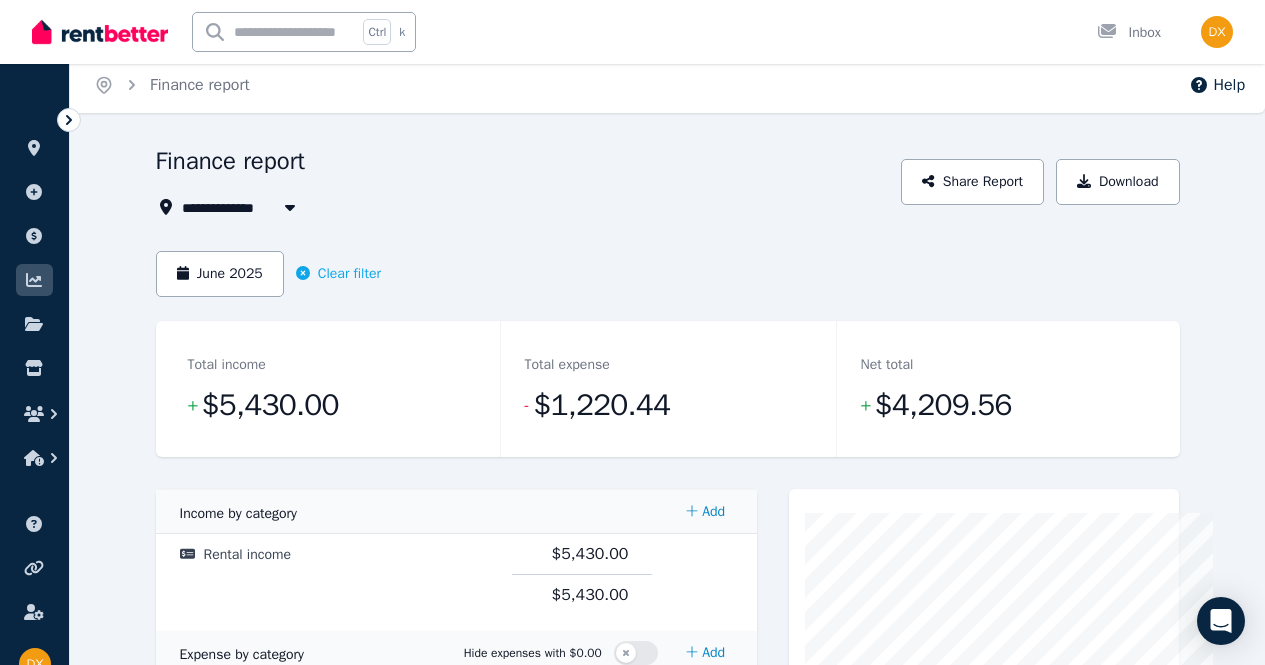 scroll, scrollTop: 0, scrollLeft: 0, axis: both 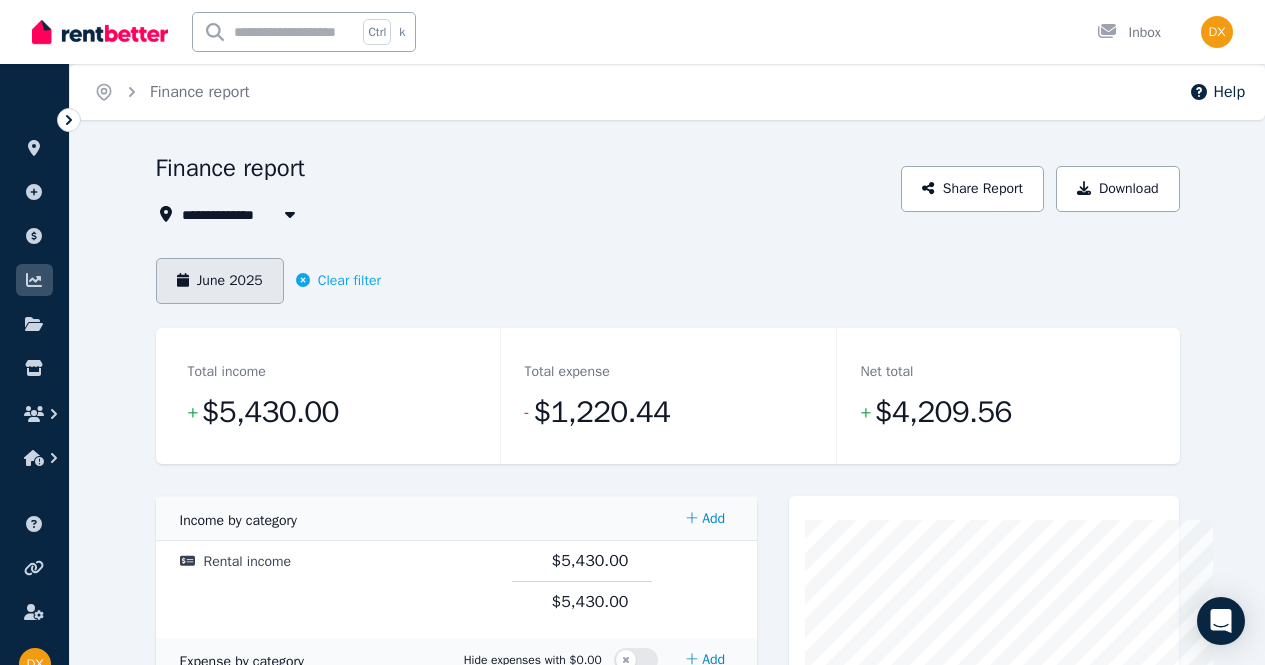 click on "June 2025" at bounding box center [220, 281] 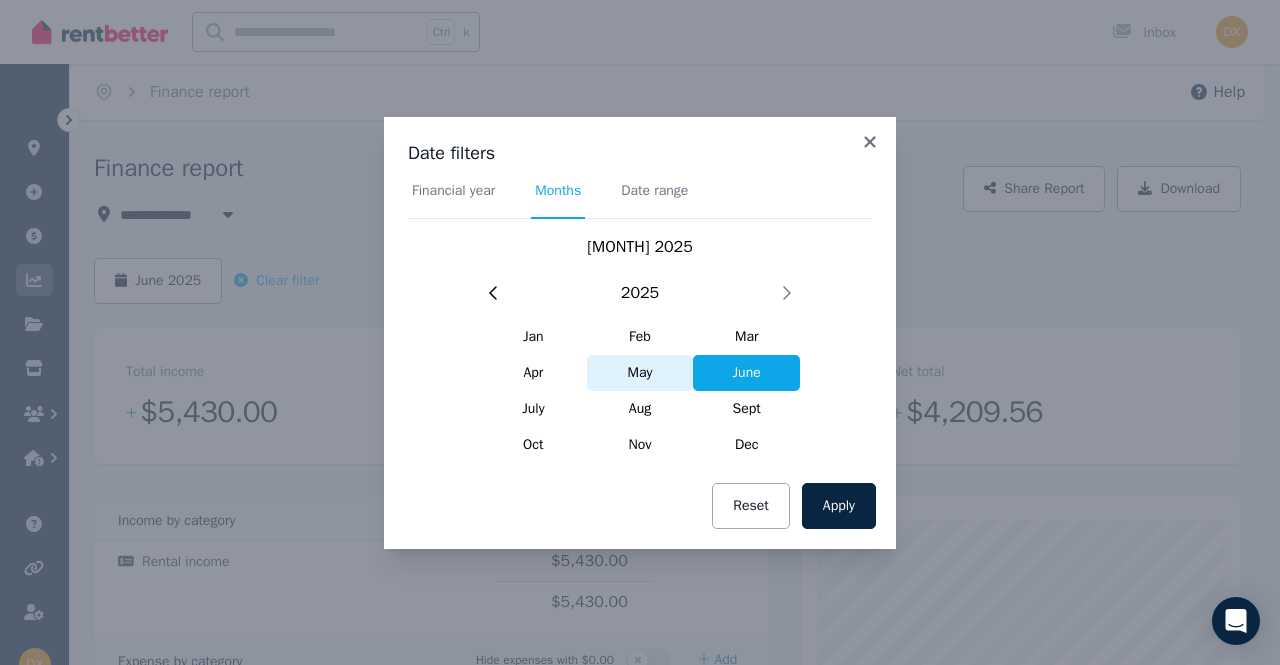 click on "May" at bounding box center (640, 373) 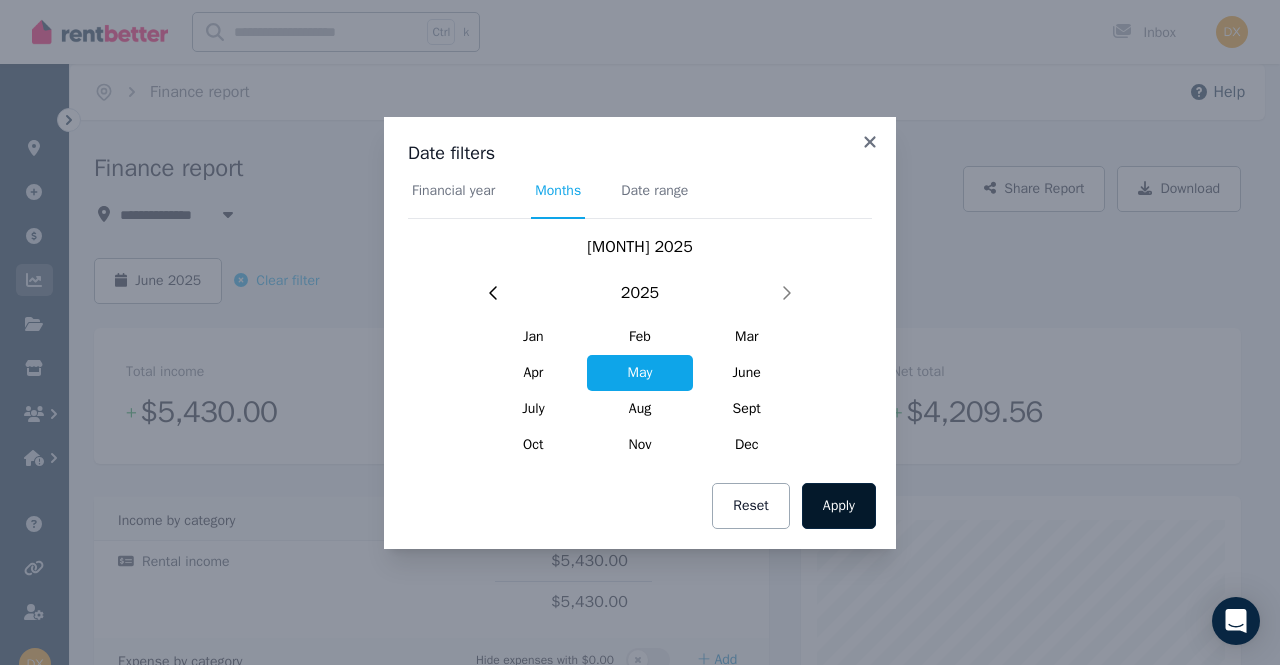 click on "Apply" at bounding box center (839, 506) 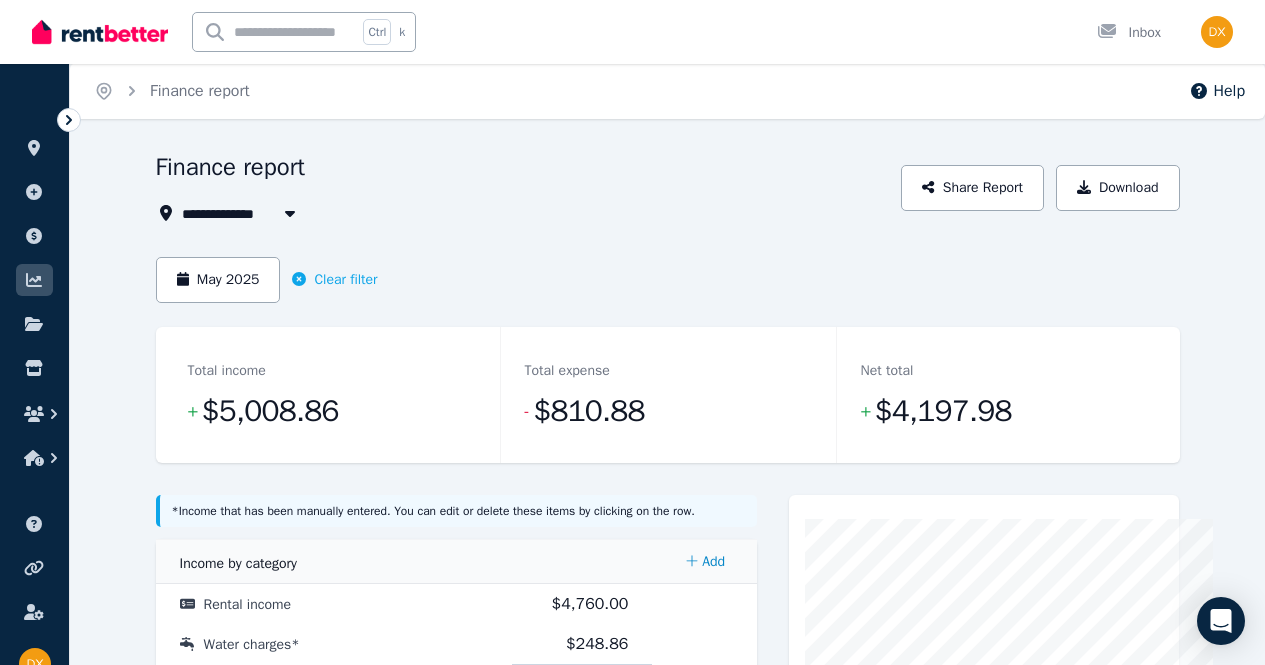 scroll, scrollTop: 0, scrollLeft: 0, axis: both 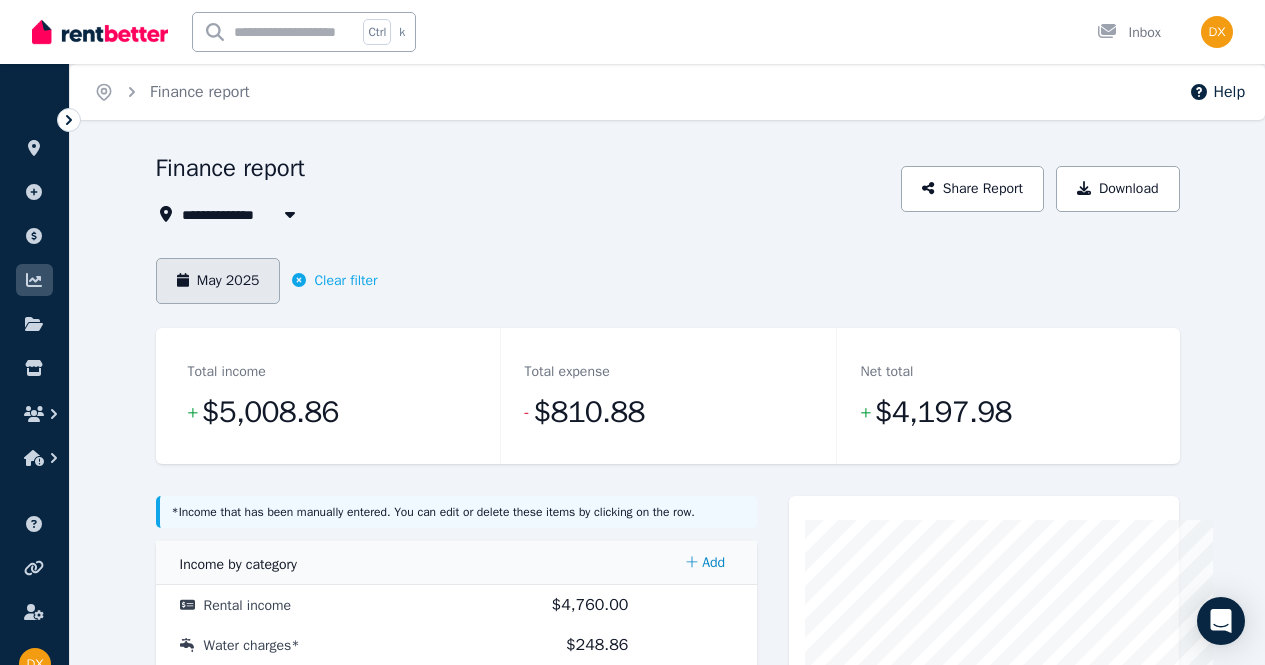 click on "May 2025" at bounding box center [218, 281] 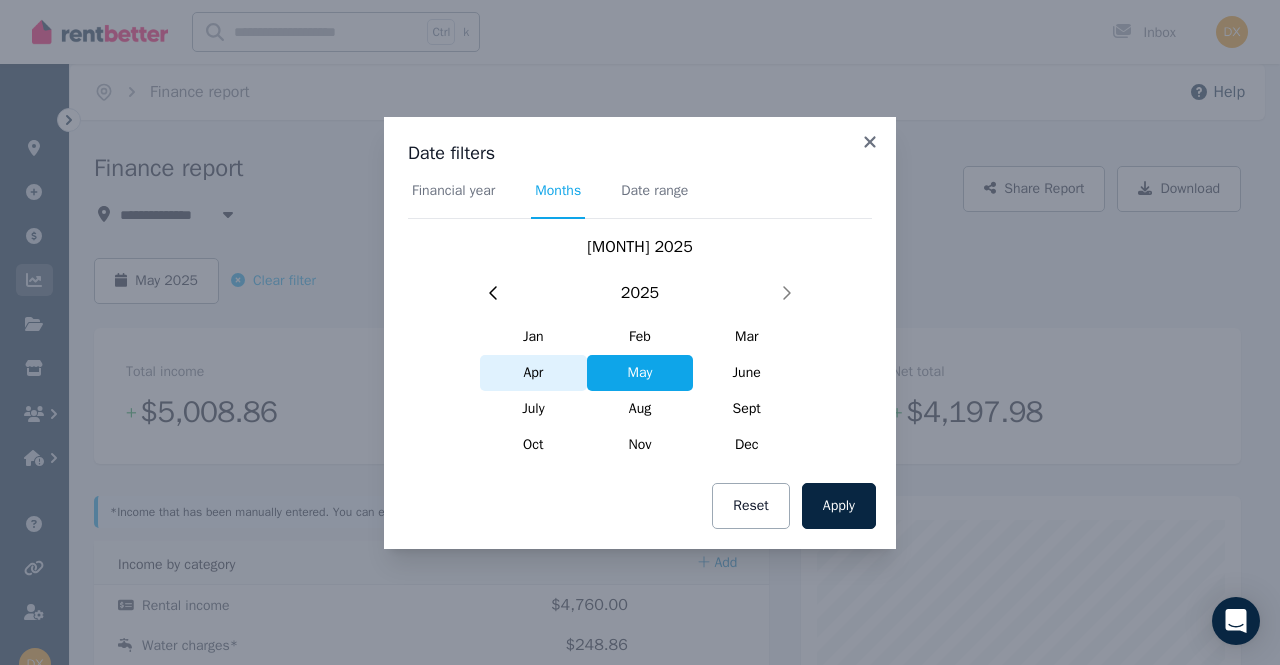 click on "Apr" at bounding box center [533, 373] 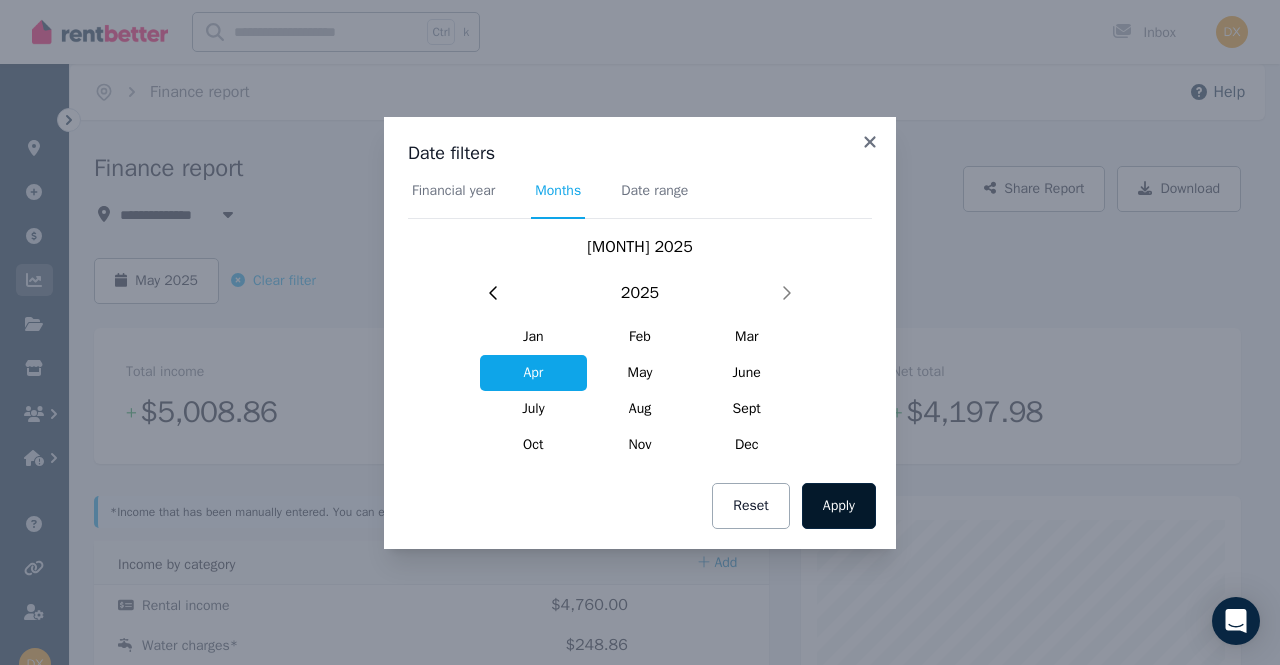 click on "Apply" at bounding box center (839, 506) 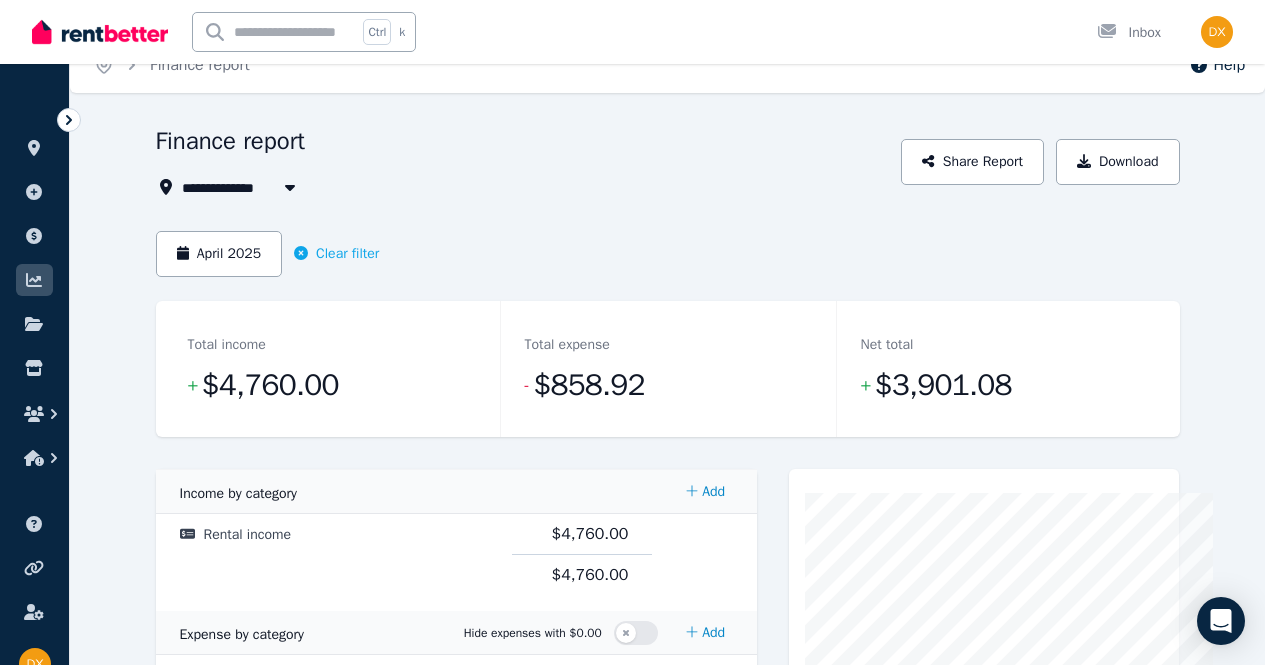scroll, scrollTop: 0, scrollLeft: 0, axis: both 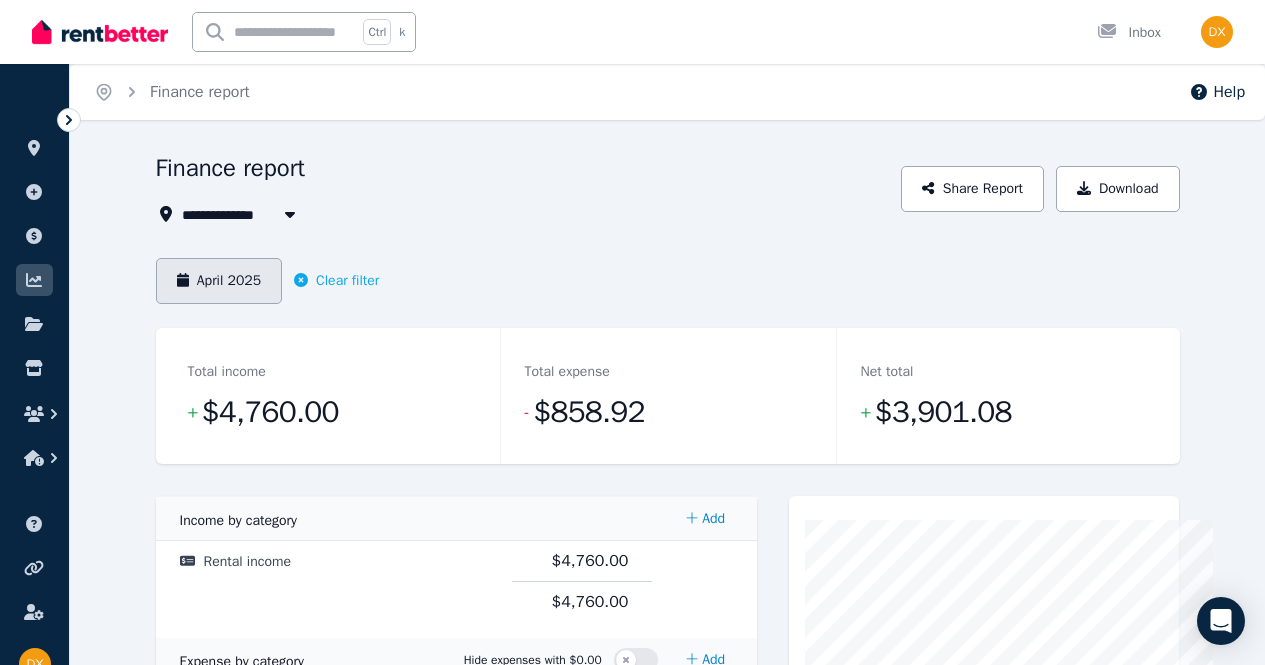 click on "April 2025" at bounding box center [219, 281] 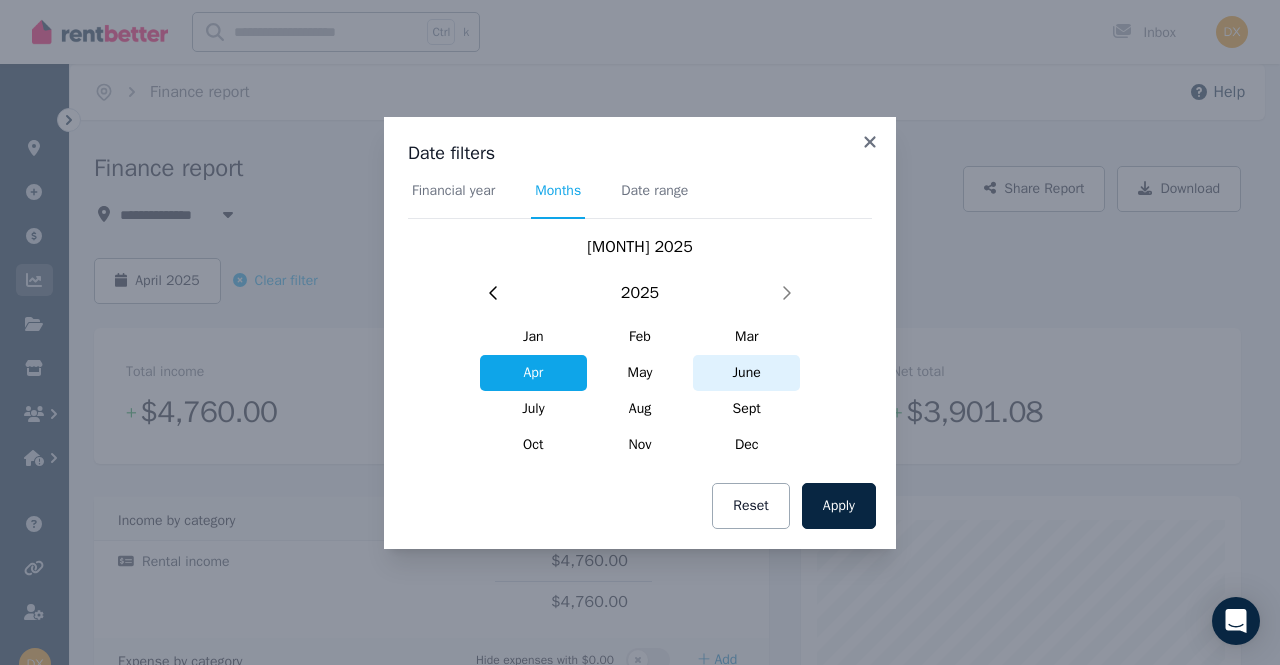 click on "June" at bounding box center (746, 373) 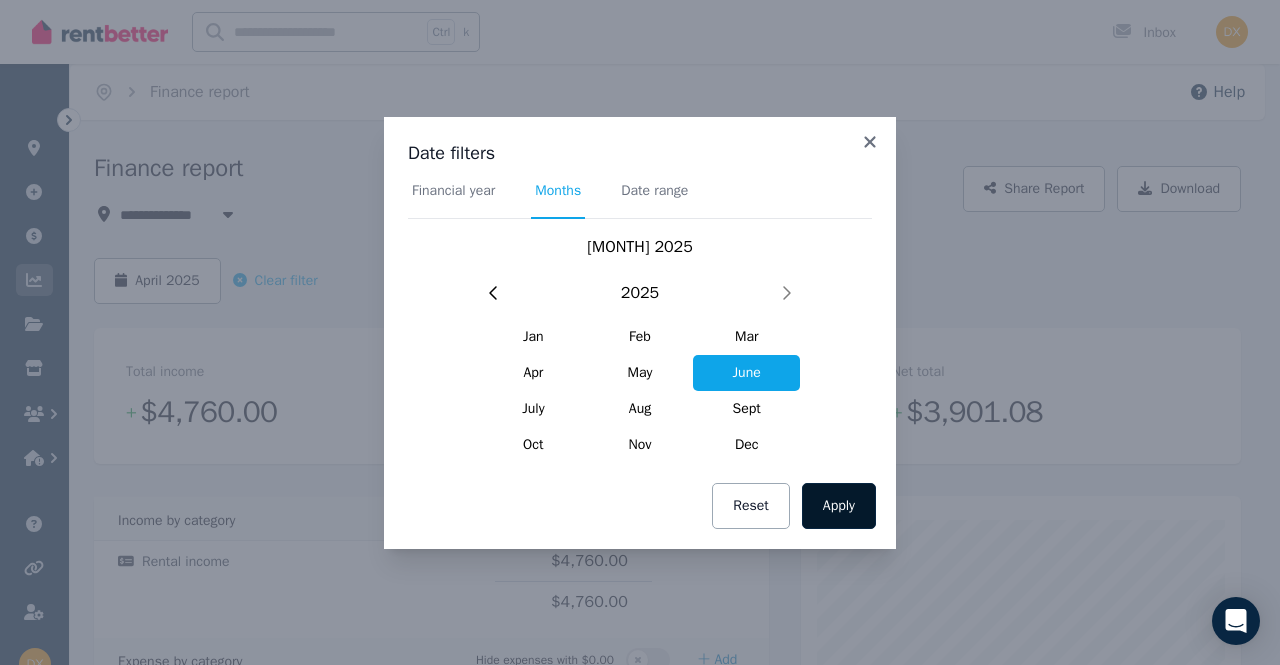 click on "Apply" at bounding box center [839, 506] 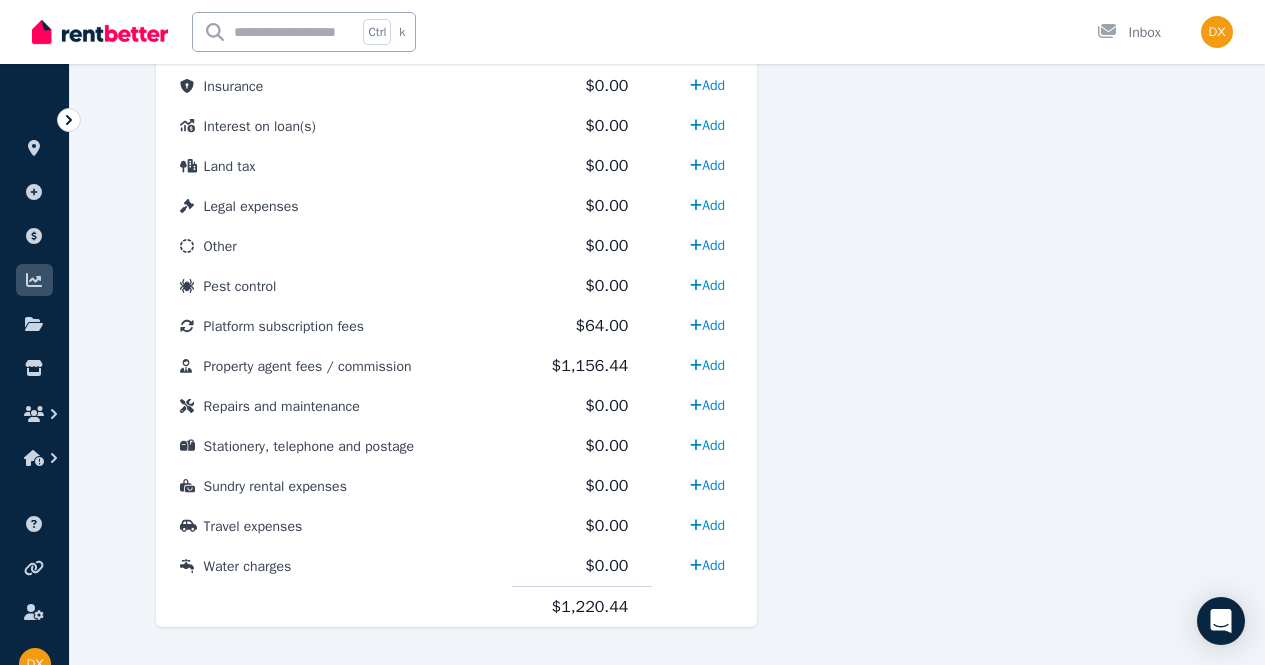 scroll, scrollTop: 1086, scrollLeft: 0, axis: vertical 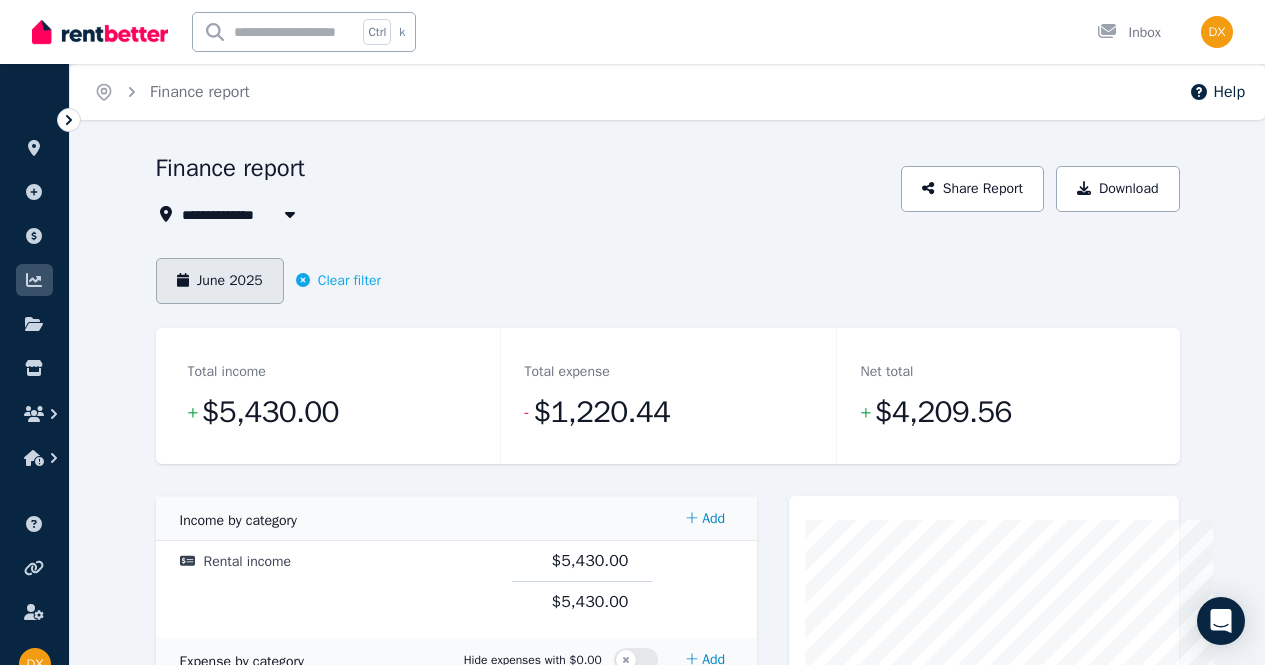 click on "June 2025" at bounding box center [220, 281] 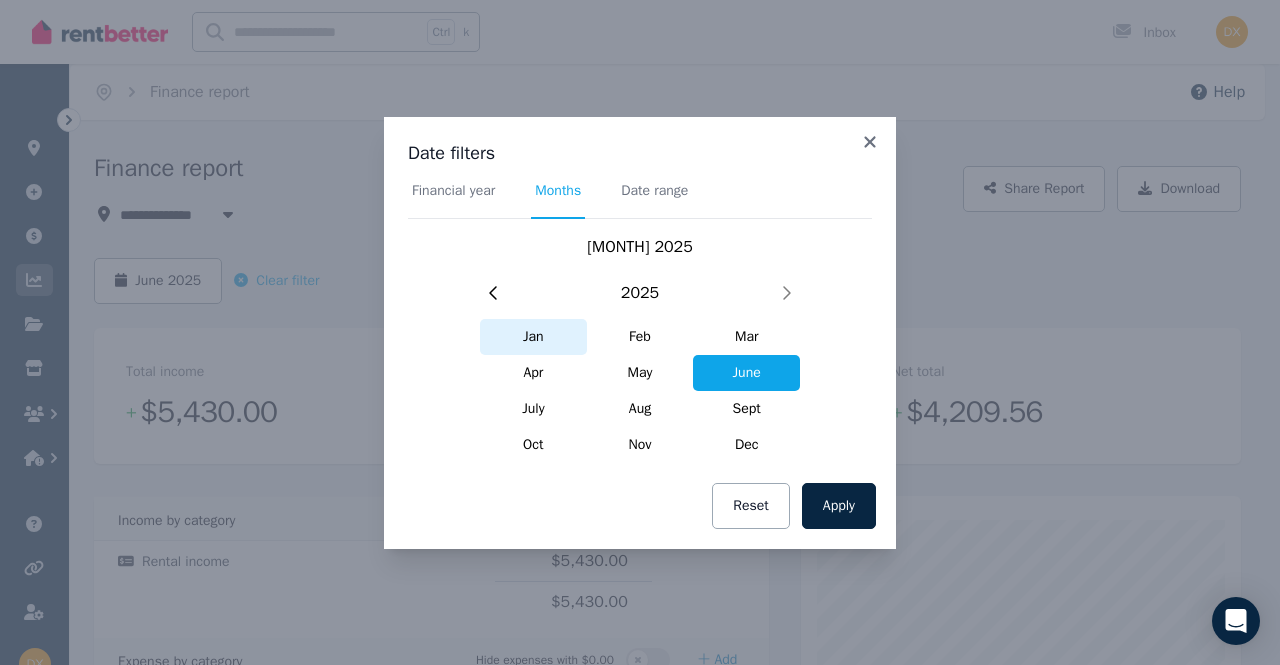 click on "Jan" at bounding box center [533, 337] 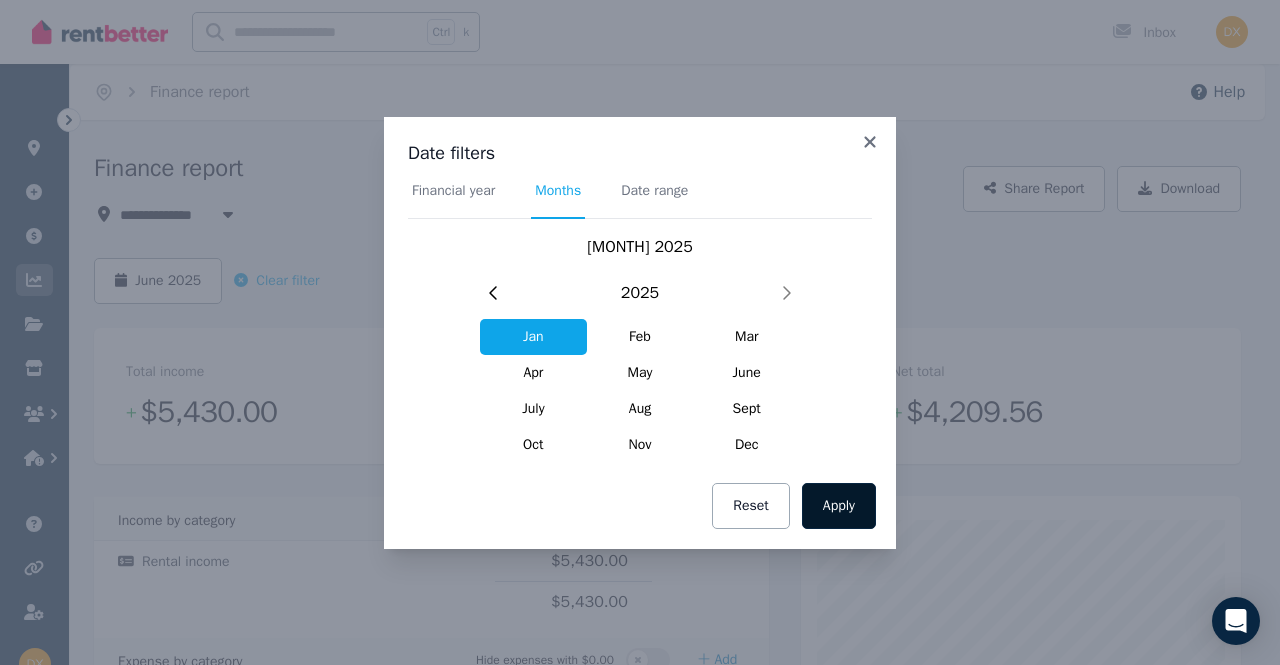 click on "Apply" at bounding box center (839, 506) 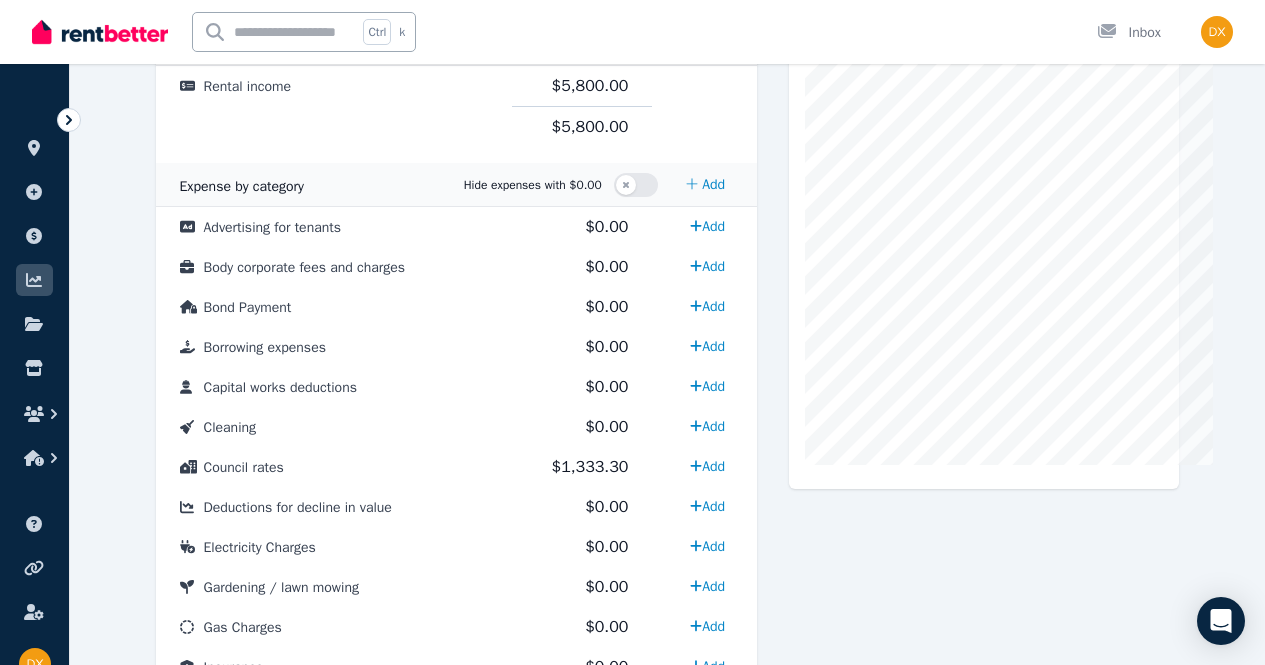 scroll, scrollTop: 186, scrollLeft: 0, axis: vertical 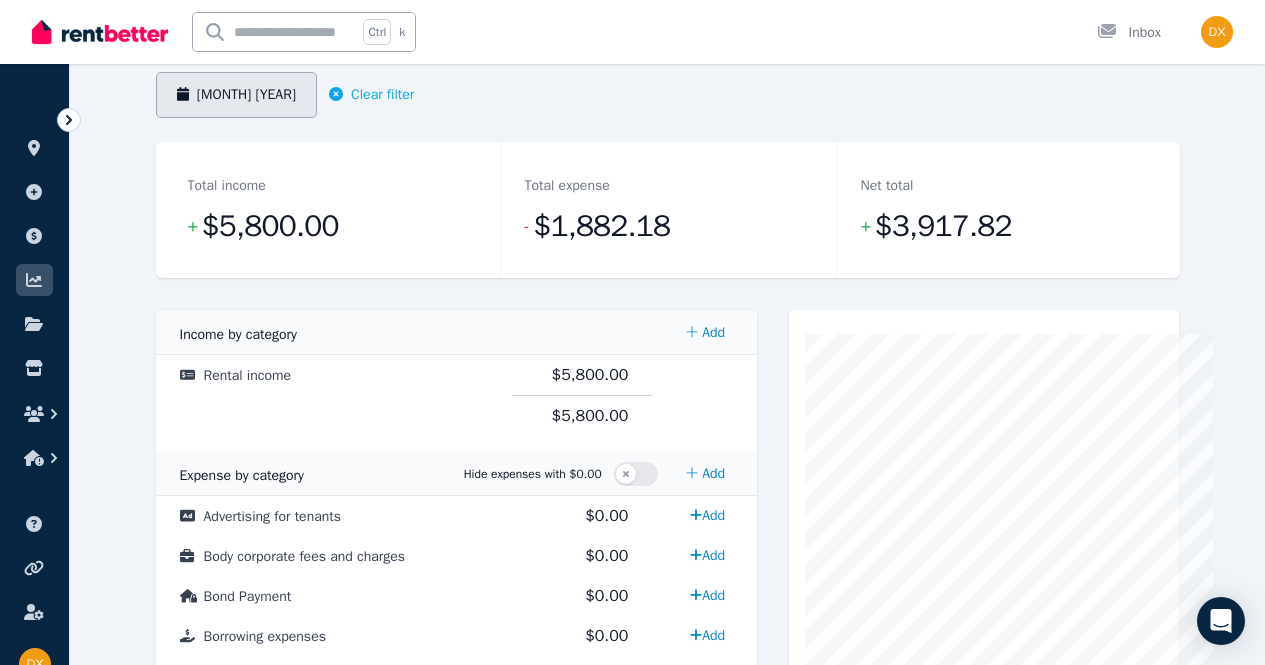 click on "[MONTH] [YEAR]" at bounding box center [237, 95] 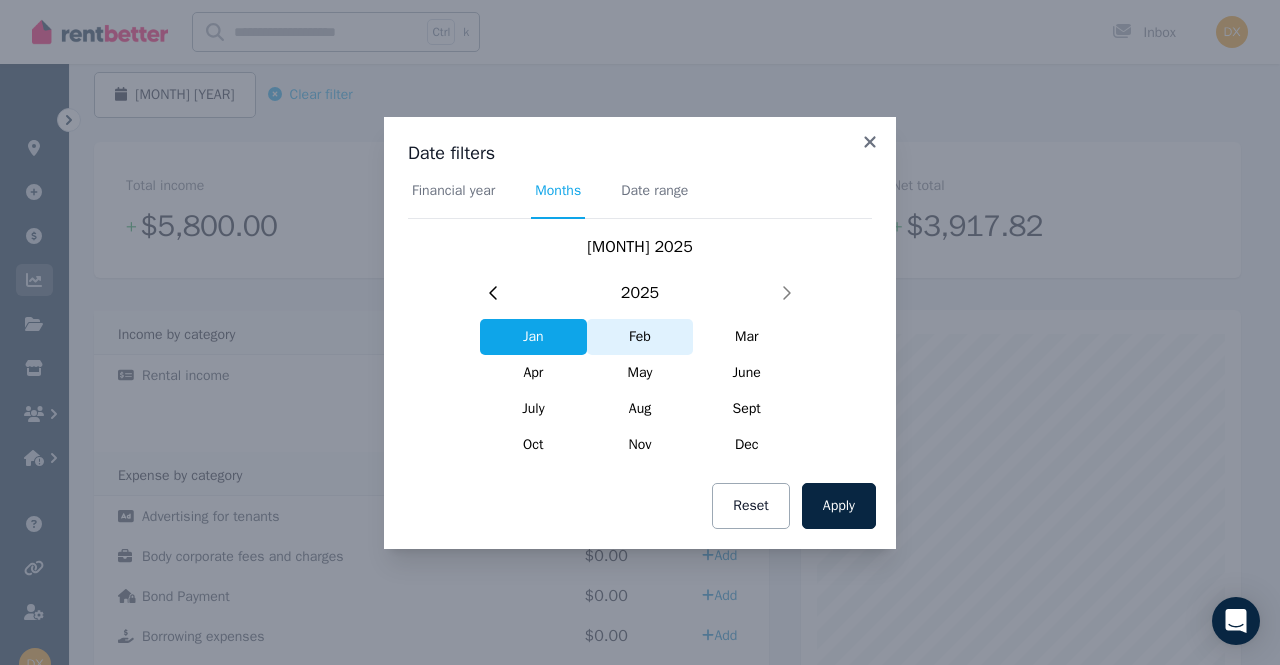 click on "Feb" at bounding box center (640, 337) 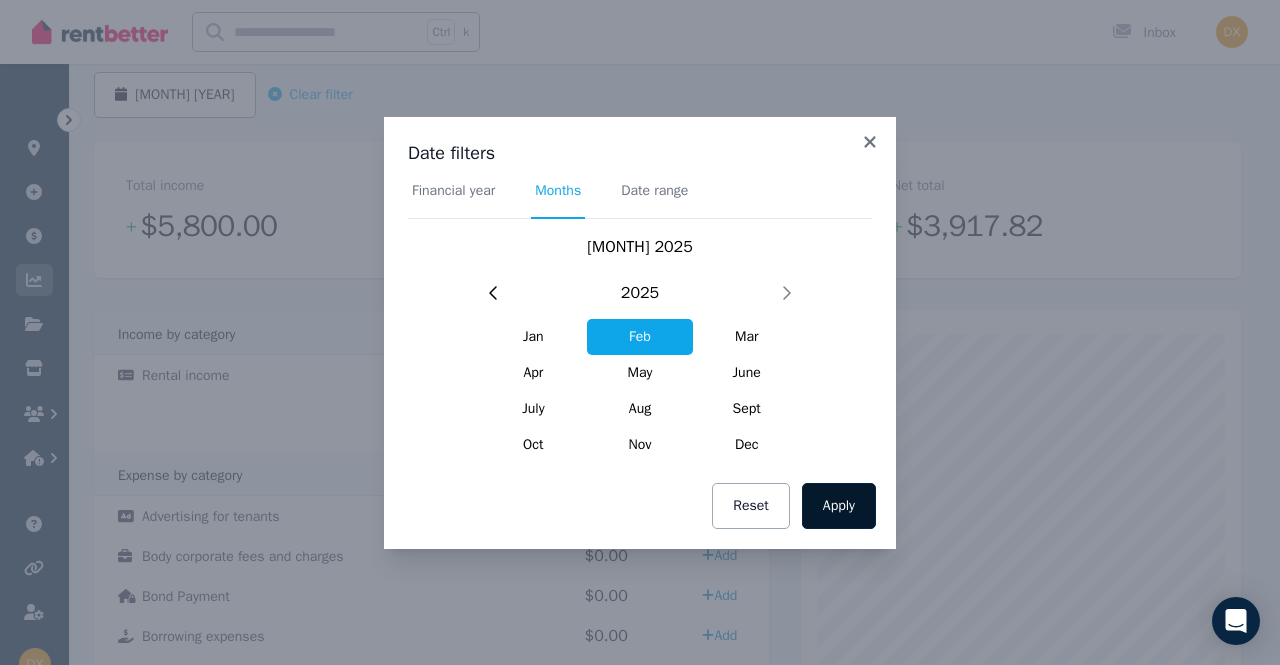 click on "Apply" at bounding box center (839, 506) 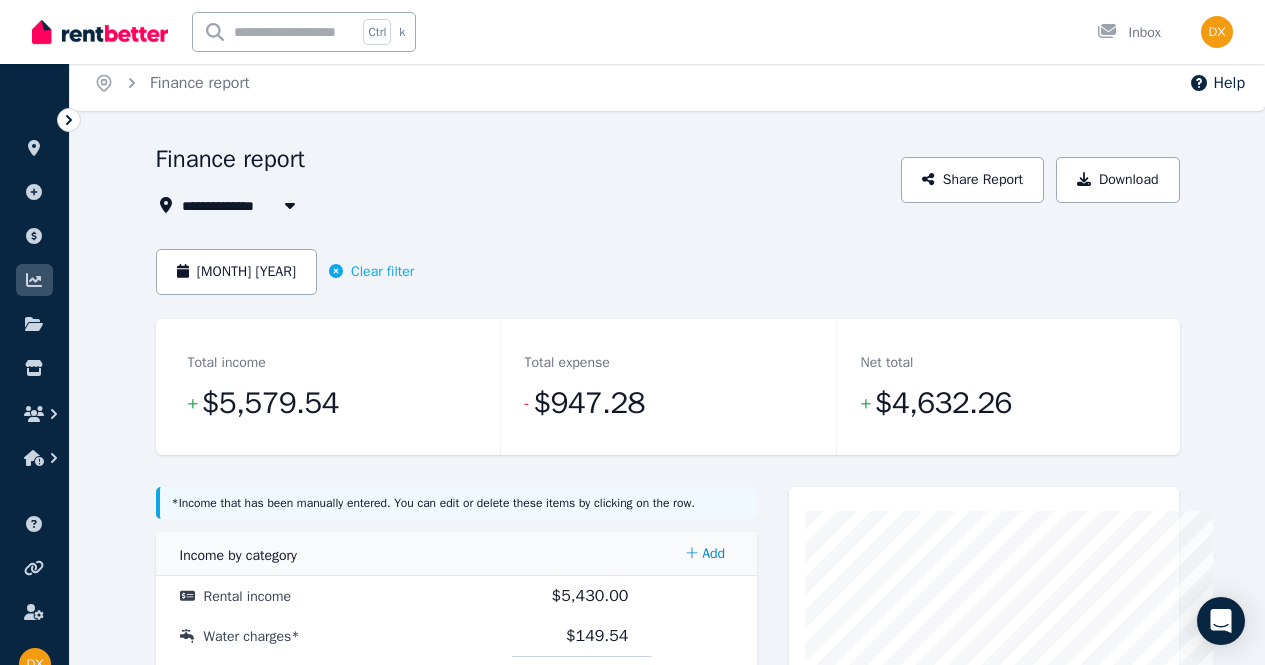 scroll, scrollTop: 0, scrollLeft: 0, axis: both 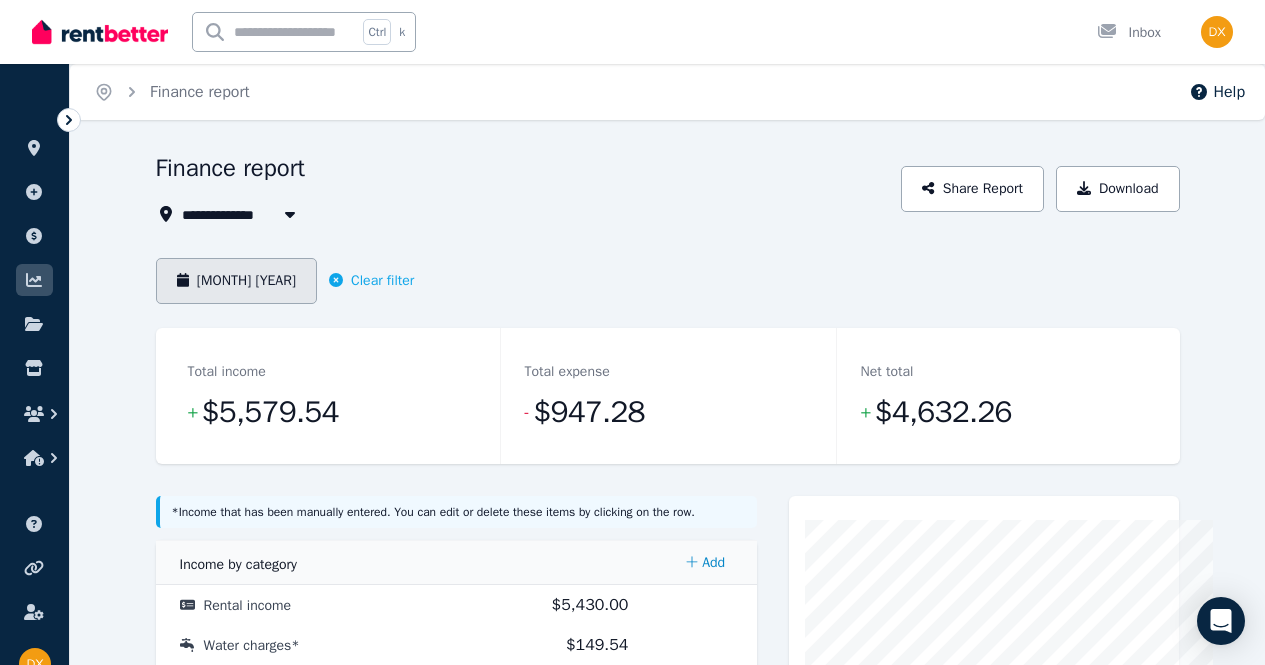 click on "[MONTH] [YEAR]" at bounding box center (237, 281) 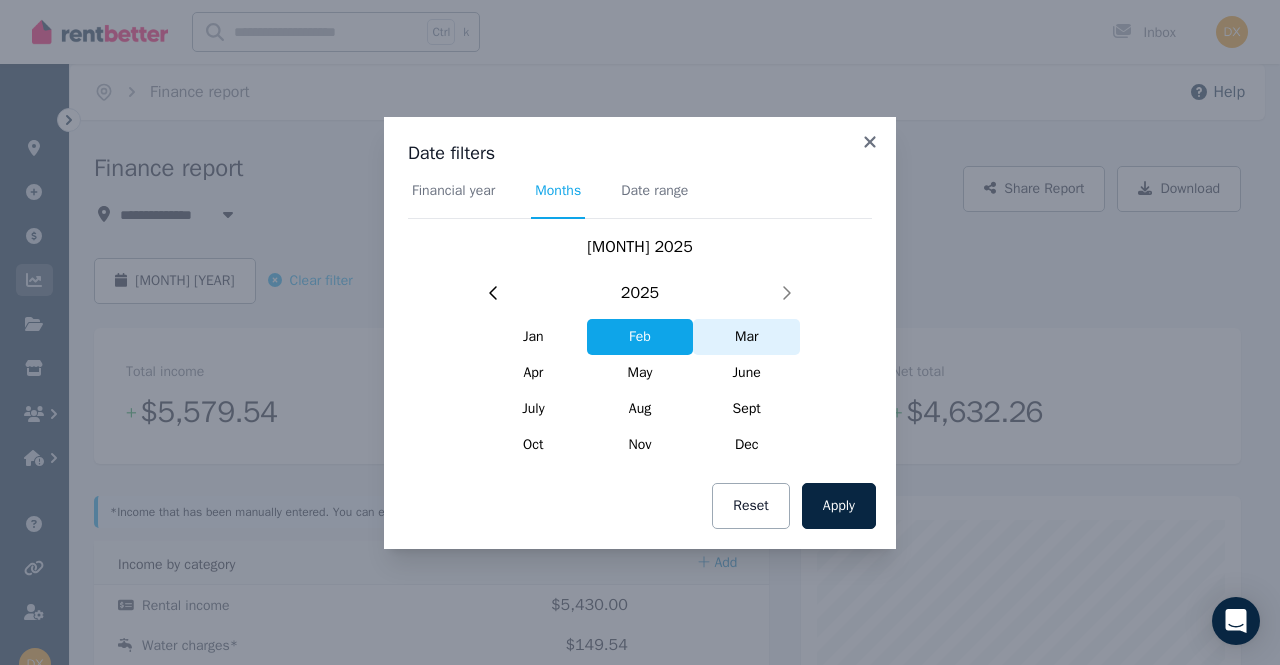 click on "Mar" at bounding box center (746, 337) 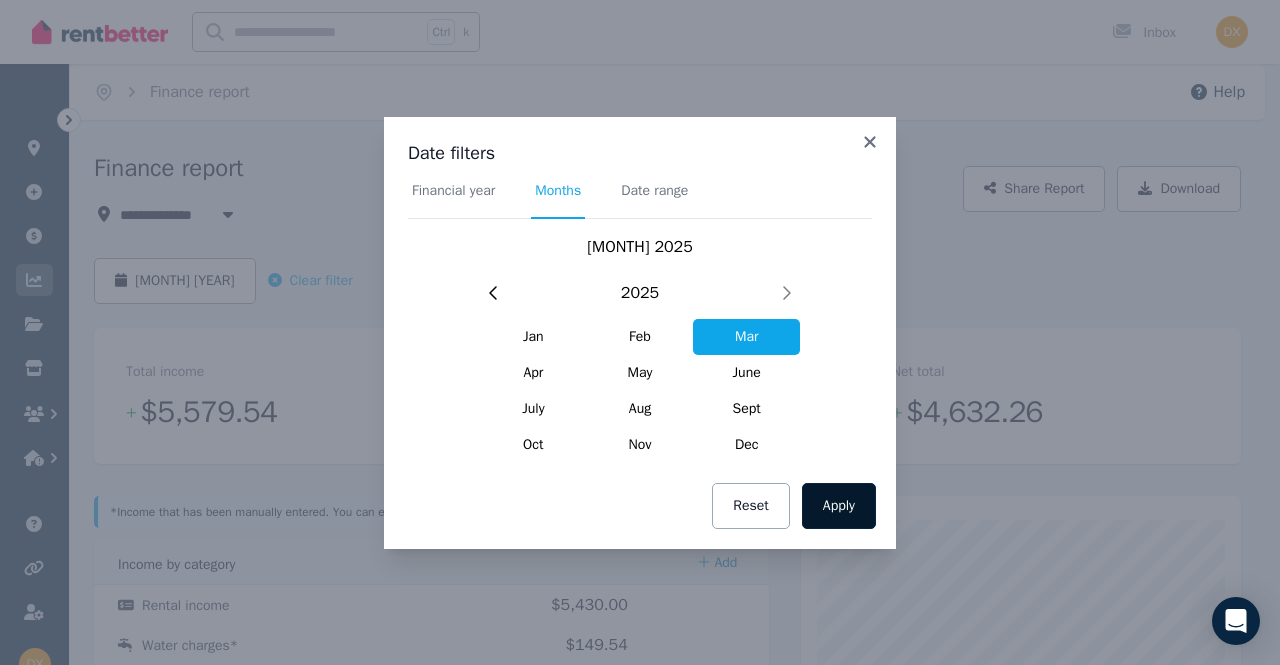 click on "Apply" at bounding box center (839, 506) 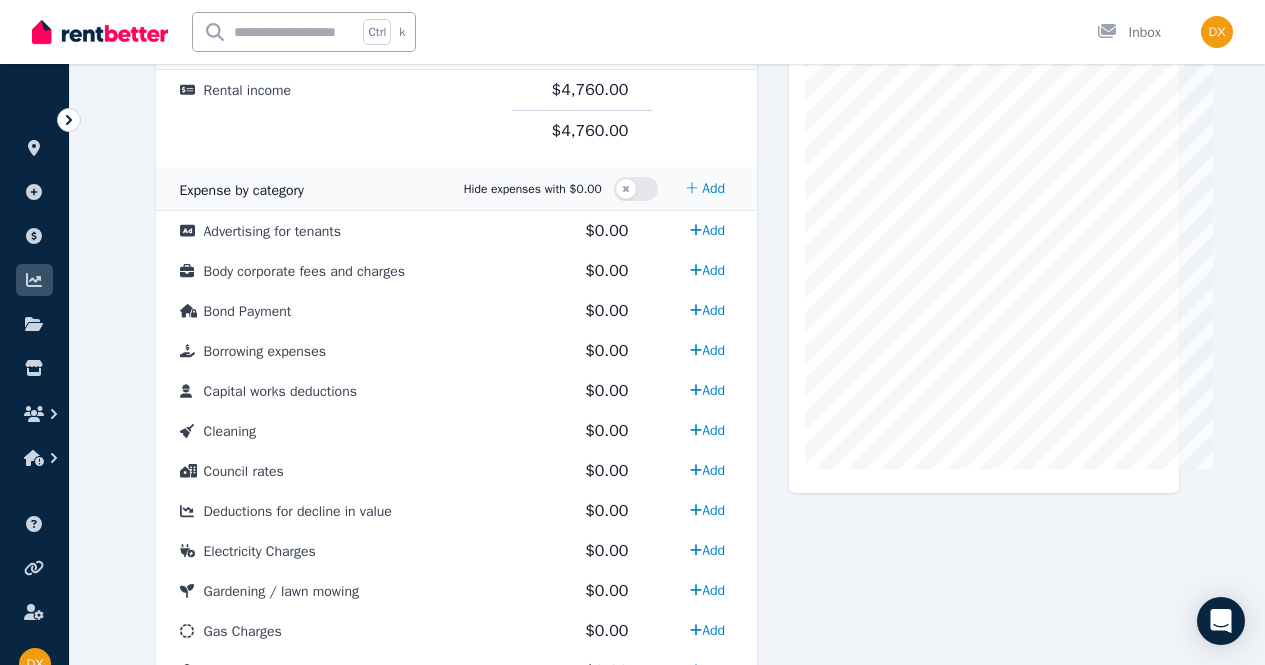 scroll, scrollTop: 186, scrollLeft: 0, axis: vertical 